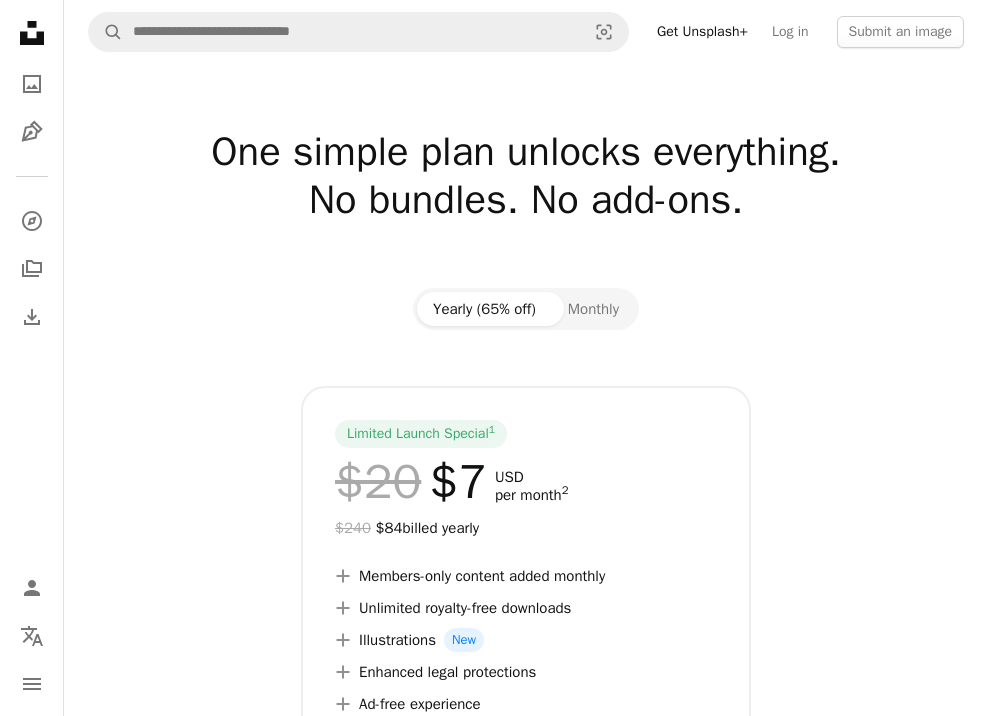 scroll, scrollTop: 0, scrollLeft: 0, axis: both 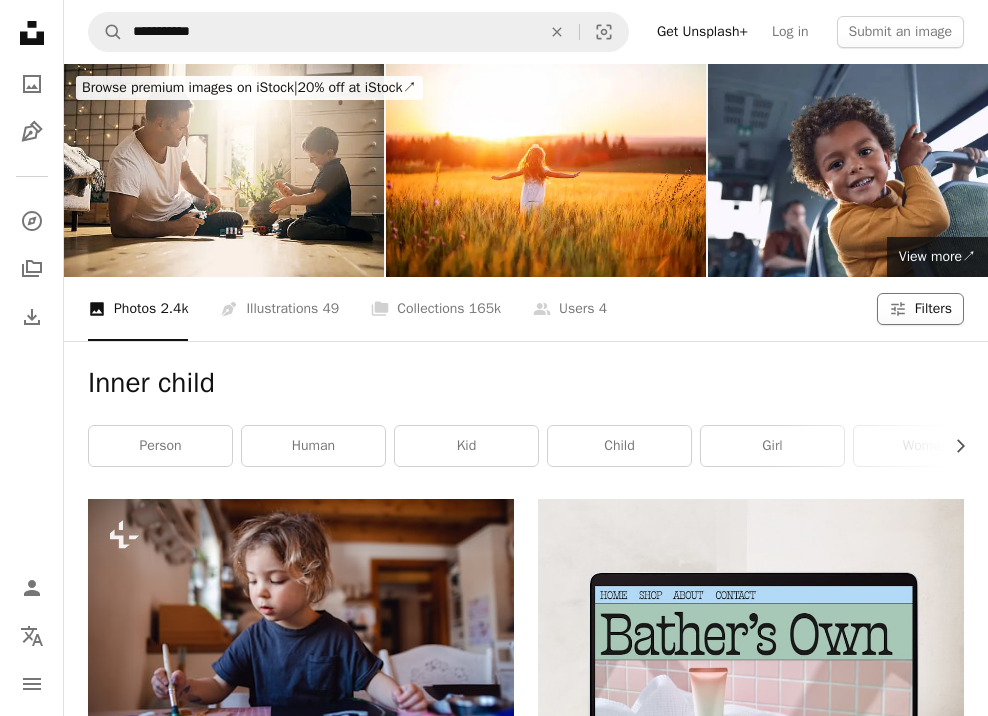 click on "Filters" at bounding box center [933, 309] 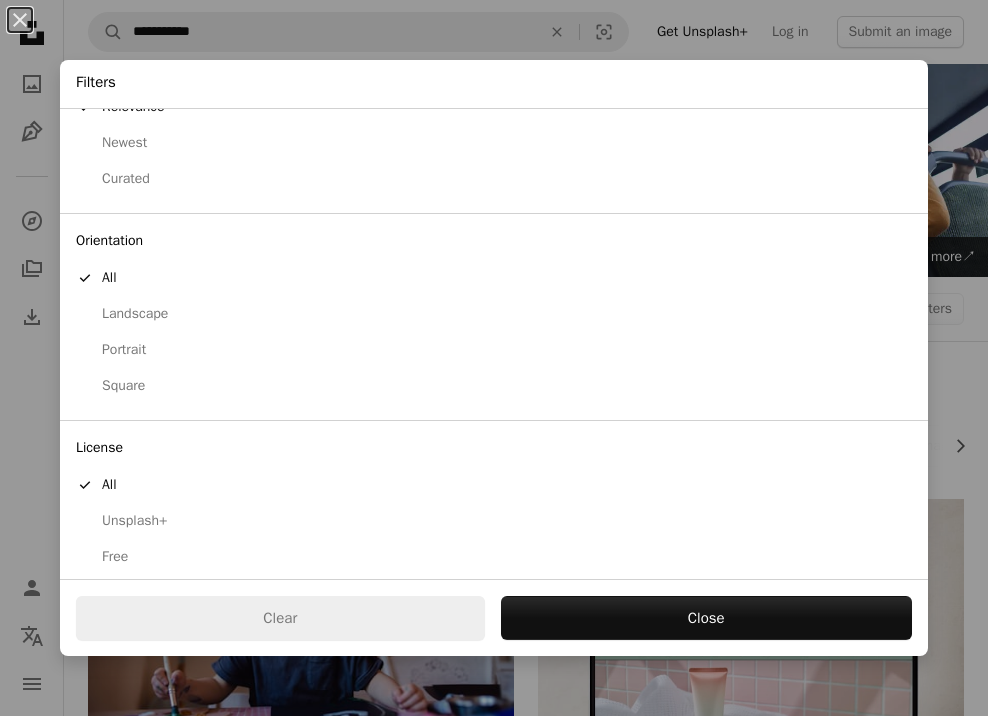 scroll, scrollTop: 65, scrollLeft: 0, axis: vertical 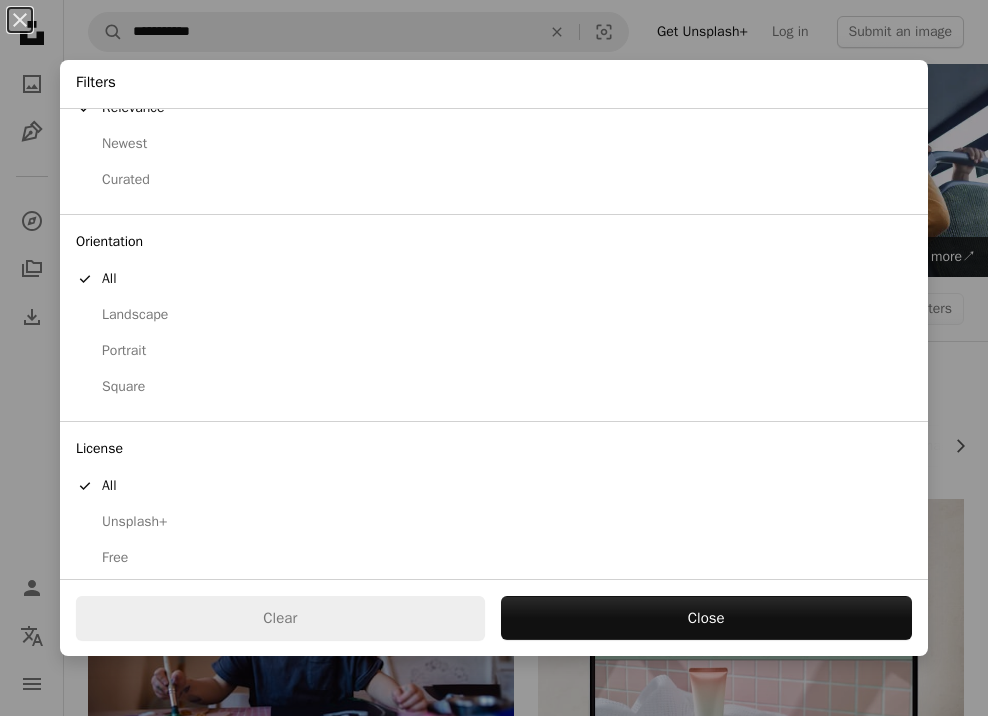 click on "Free" at bounding box center [494, 558] 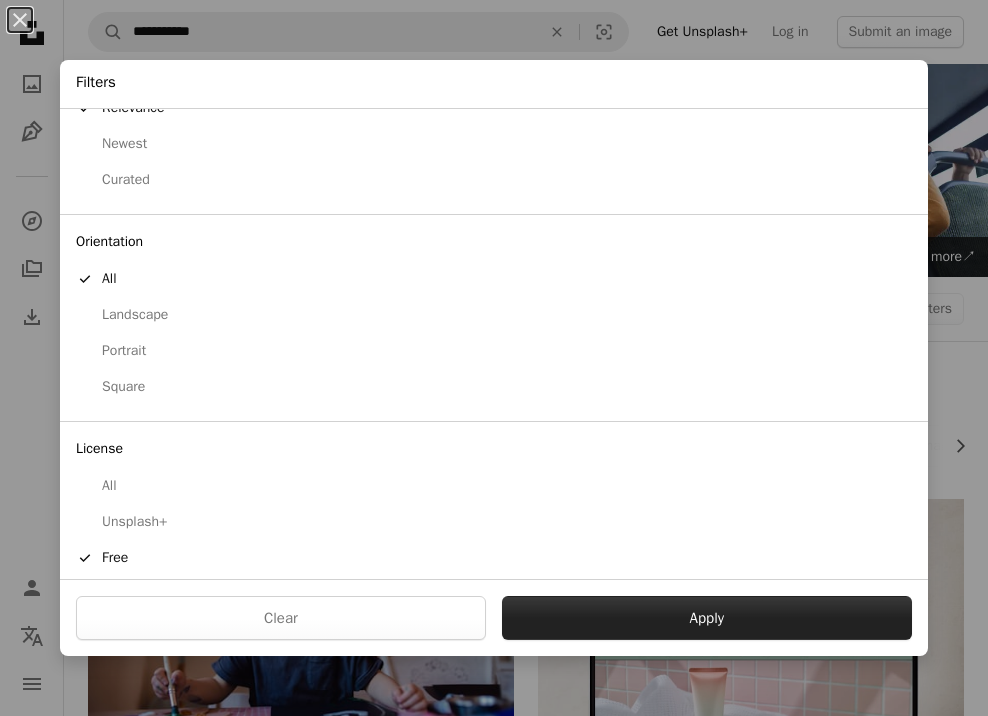 click on "Apply" at bounding box center [707, 618] 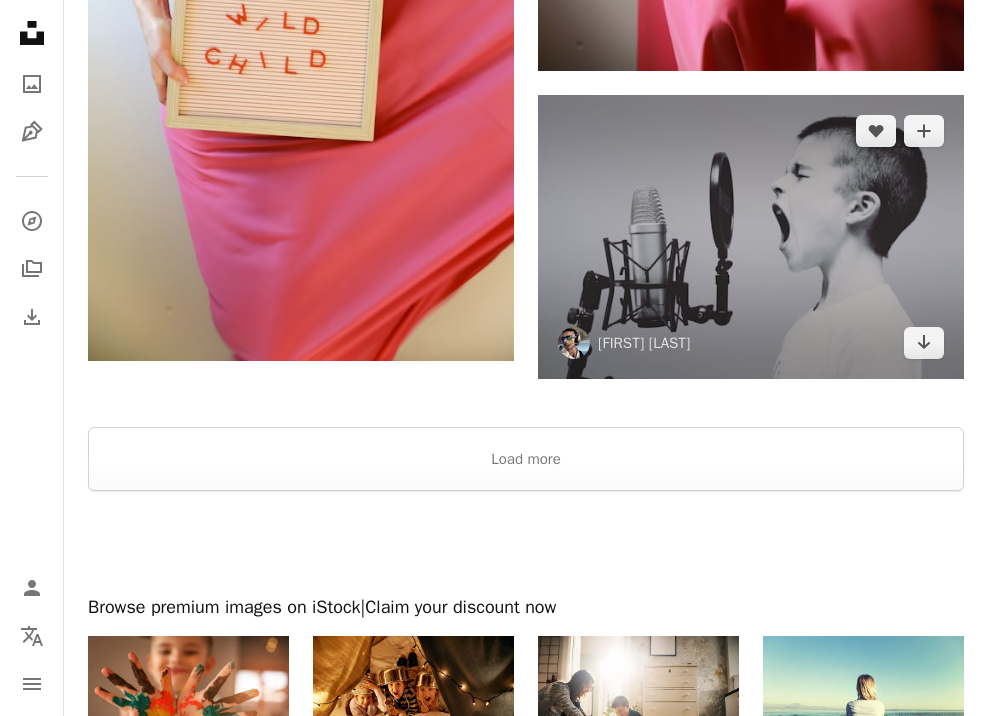 scroll, scrollTop: 4894, scrollLeft: 0, axis: vertical 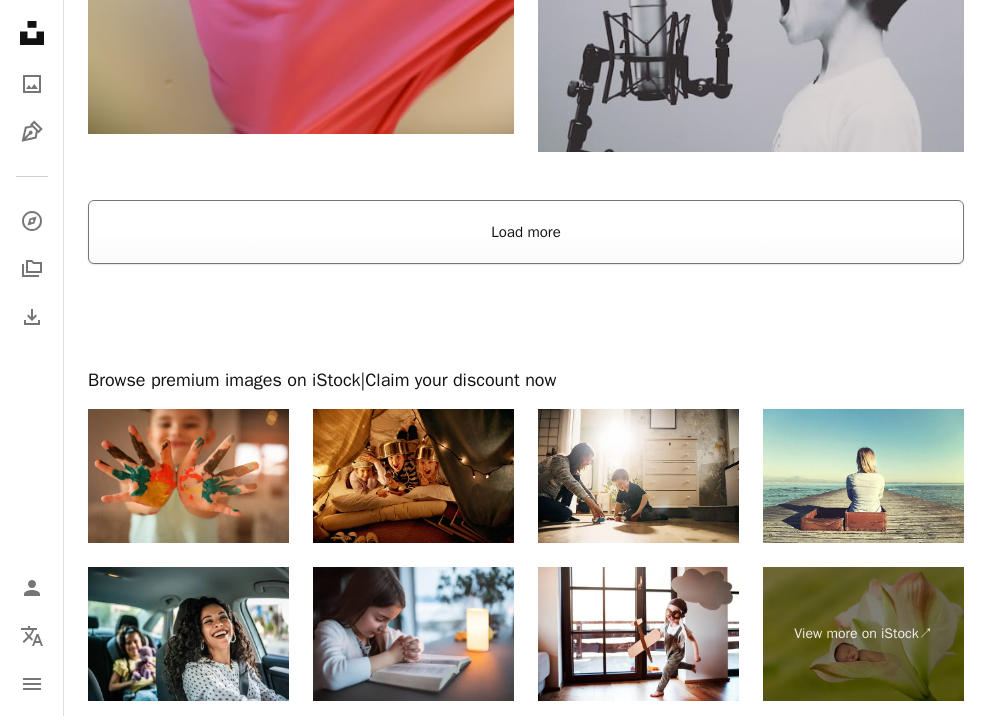 click on "Load more" at bounding box center (526, 232) 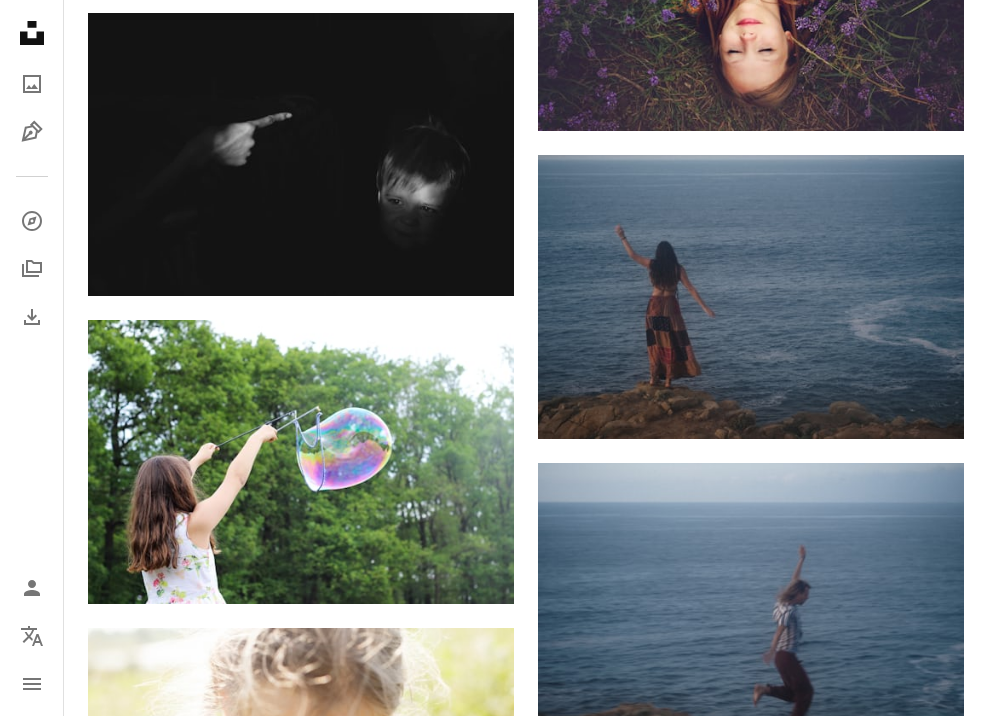 scroll, scrollTop: 1850, scrollLeft: 0, axis: vertical 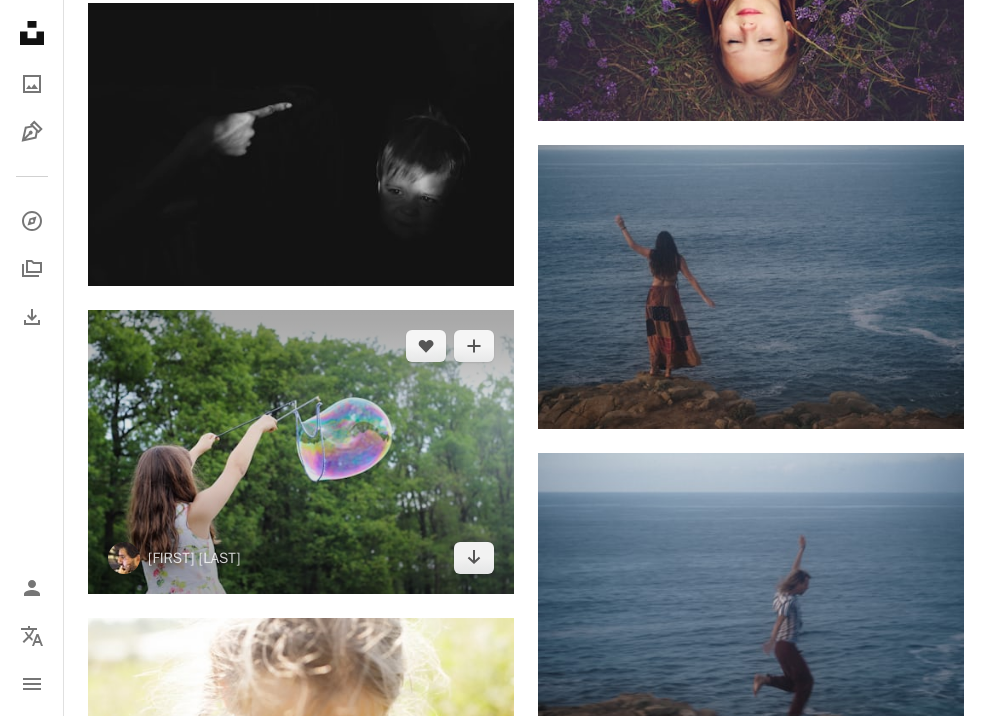 click at bounding box center [301, 452] 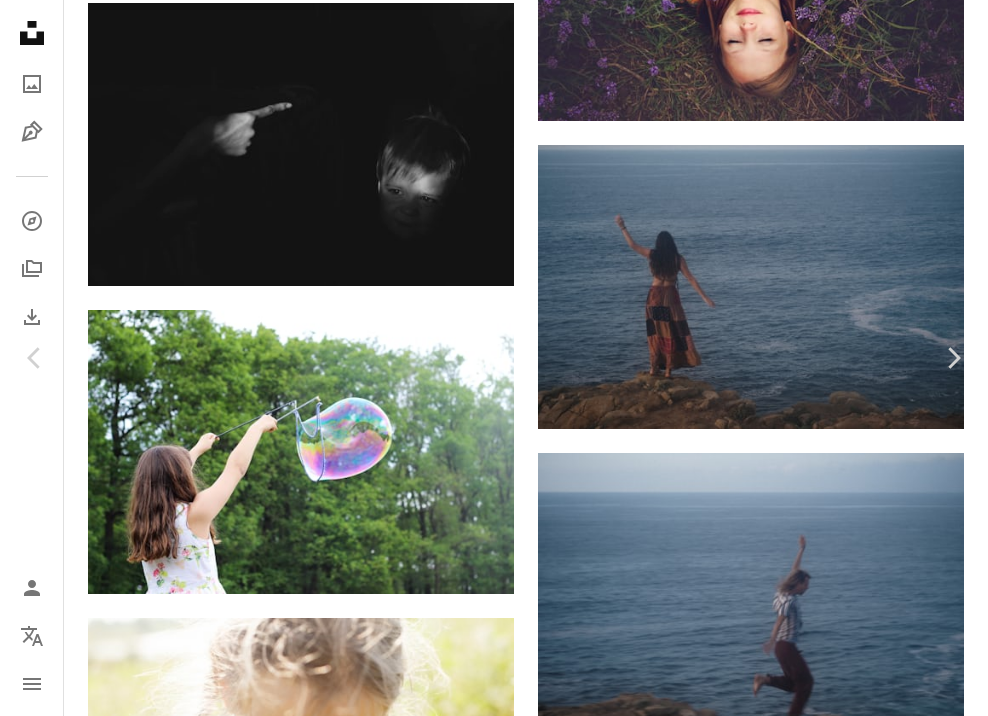 click on "Download free" at bounding box center [789, 14229] 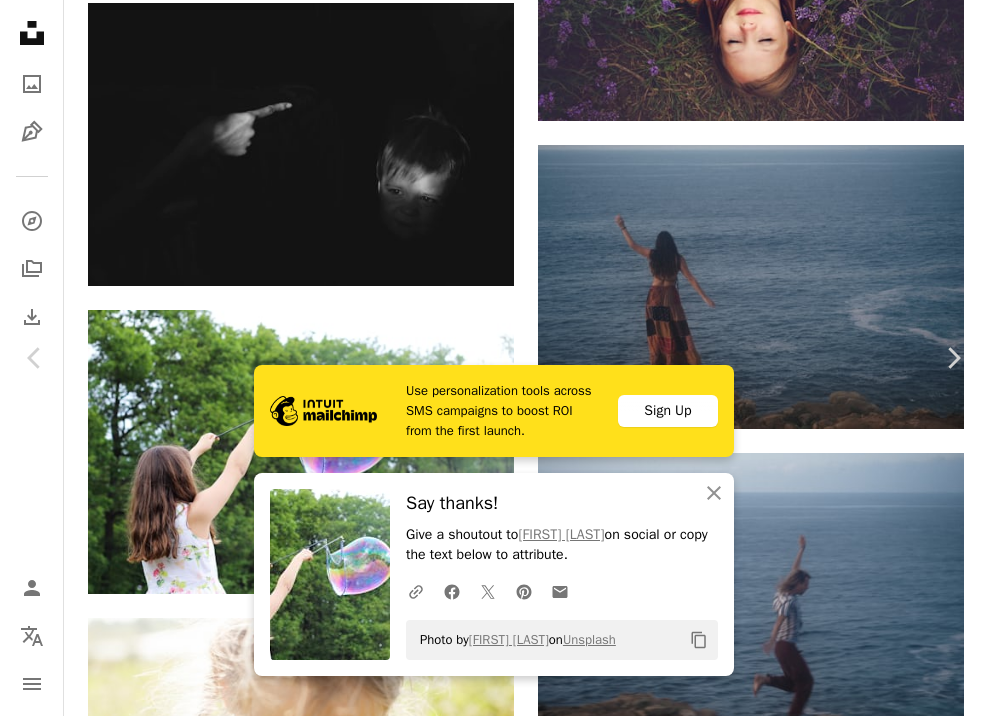 click on "An X shape" at bounding box center (20, 20) 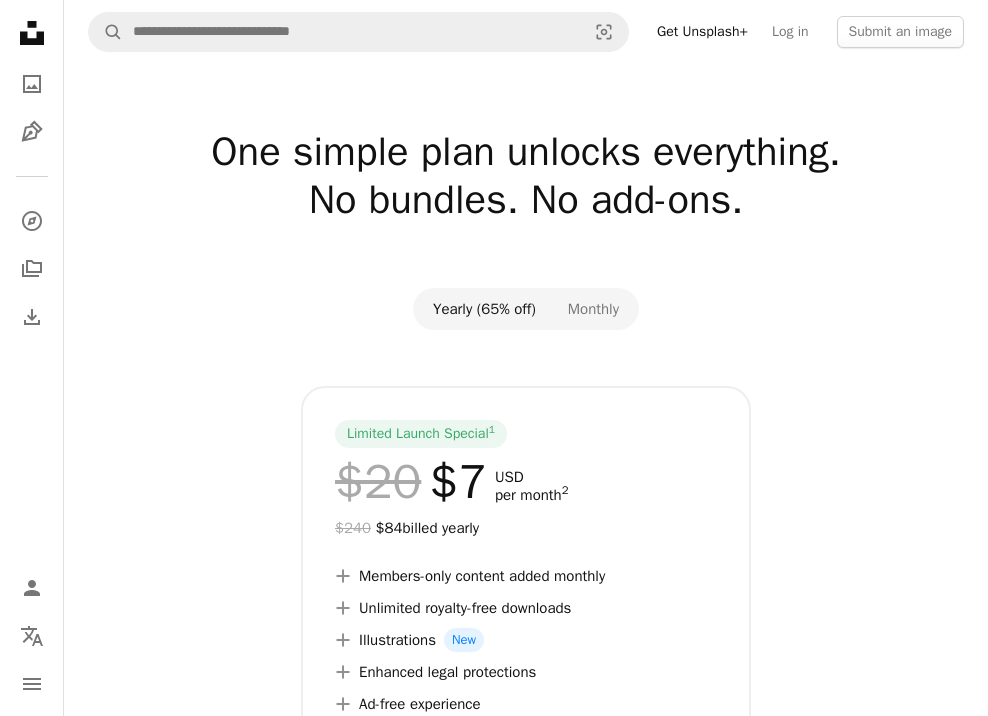 scroll, scrollTop: 0, scrollLeft: 0, axis: both 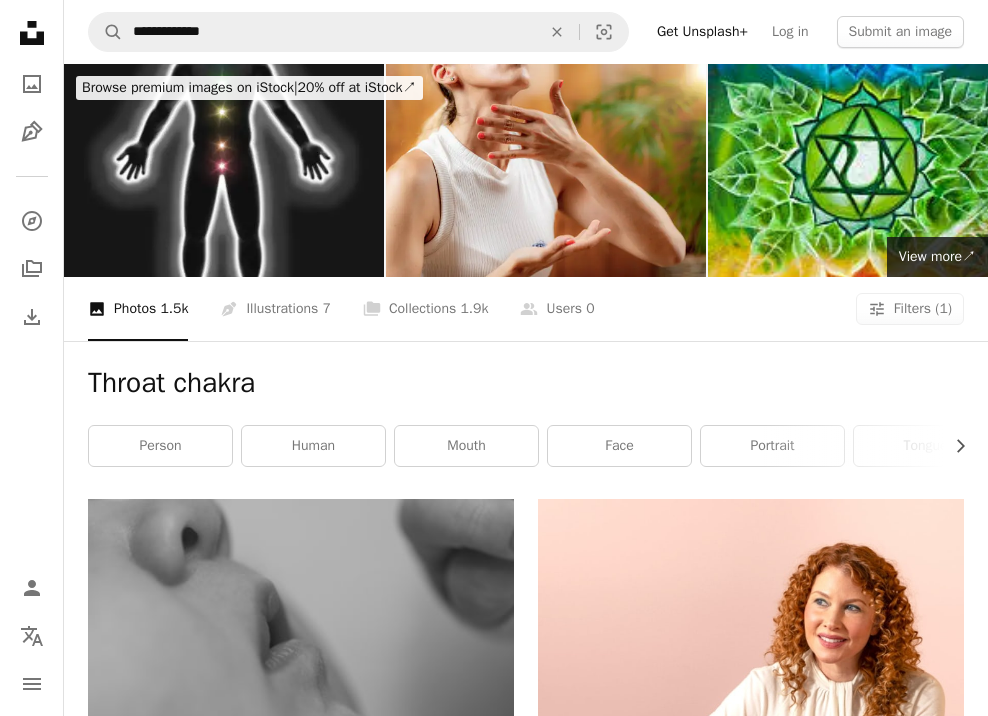 click on "Get Unsplash+" at bounding box center [702, 32] 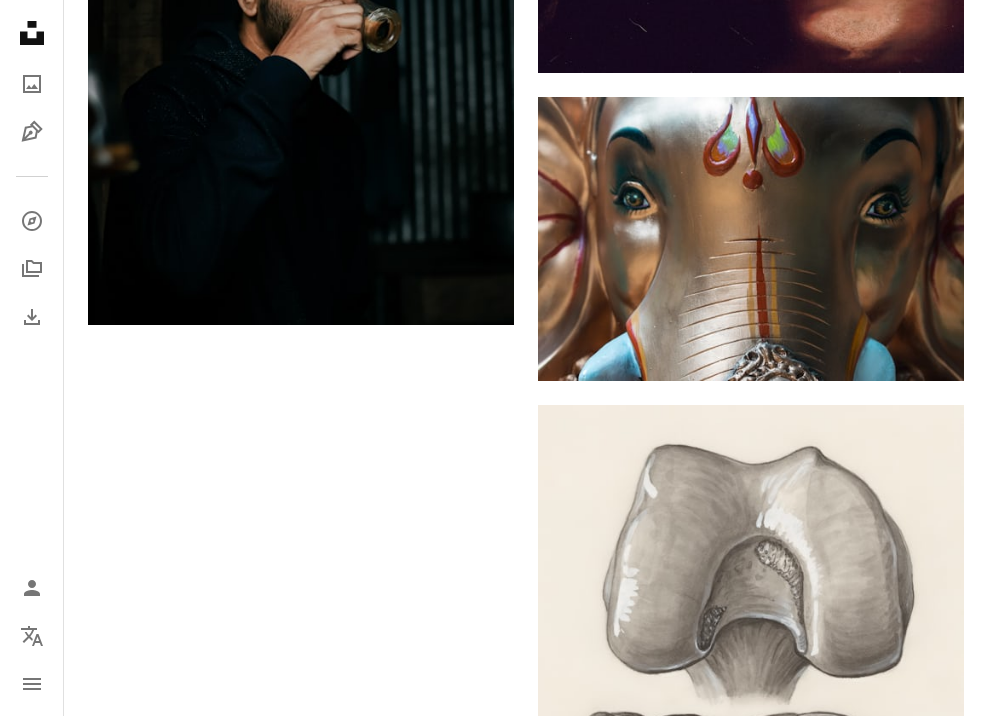 scroll, scrollTop: 5500, scrollLeft: 0, axis: vertical 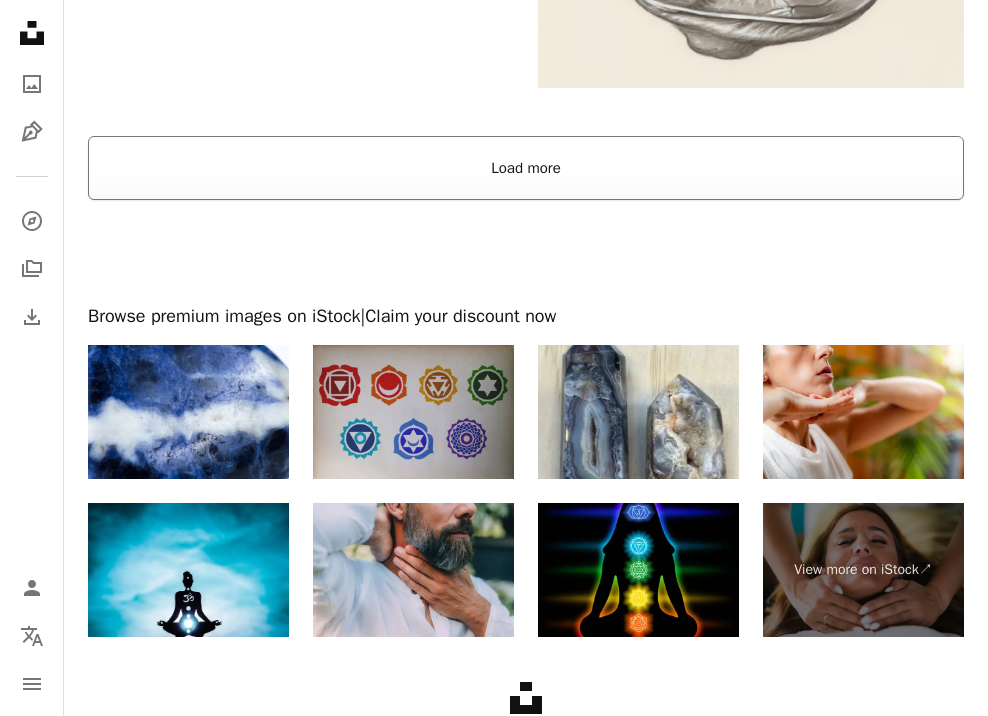 click on "Load more" at bounding box center (526, 168) 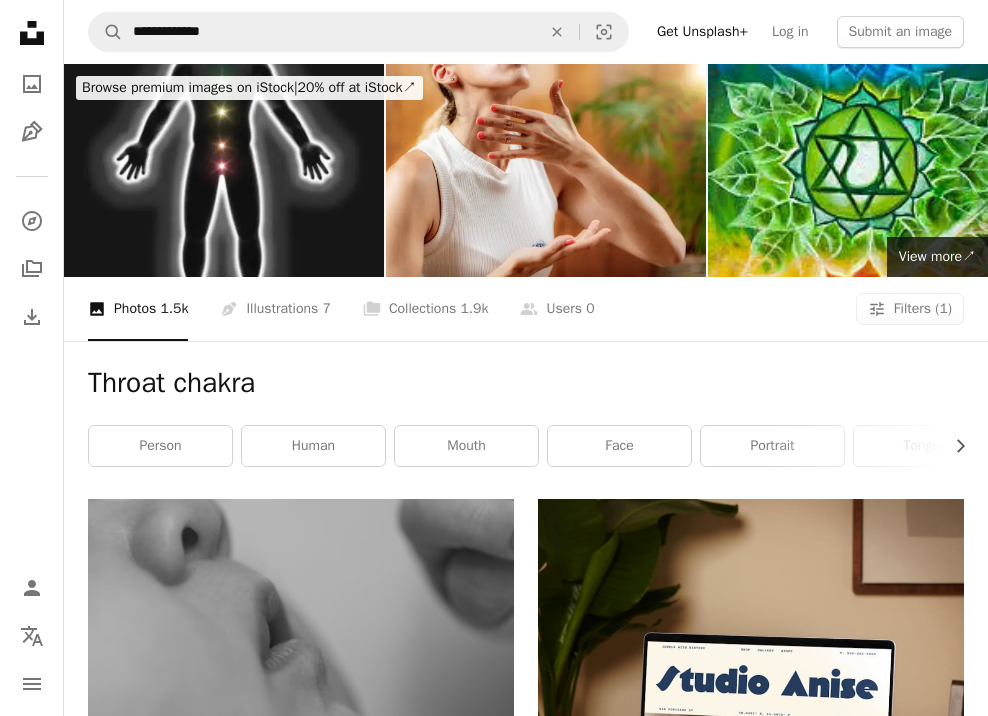 scroll, scrollTop: 0, scrollLeft: 0, axis: both 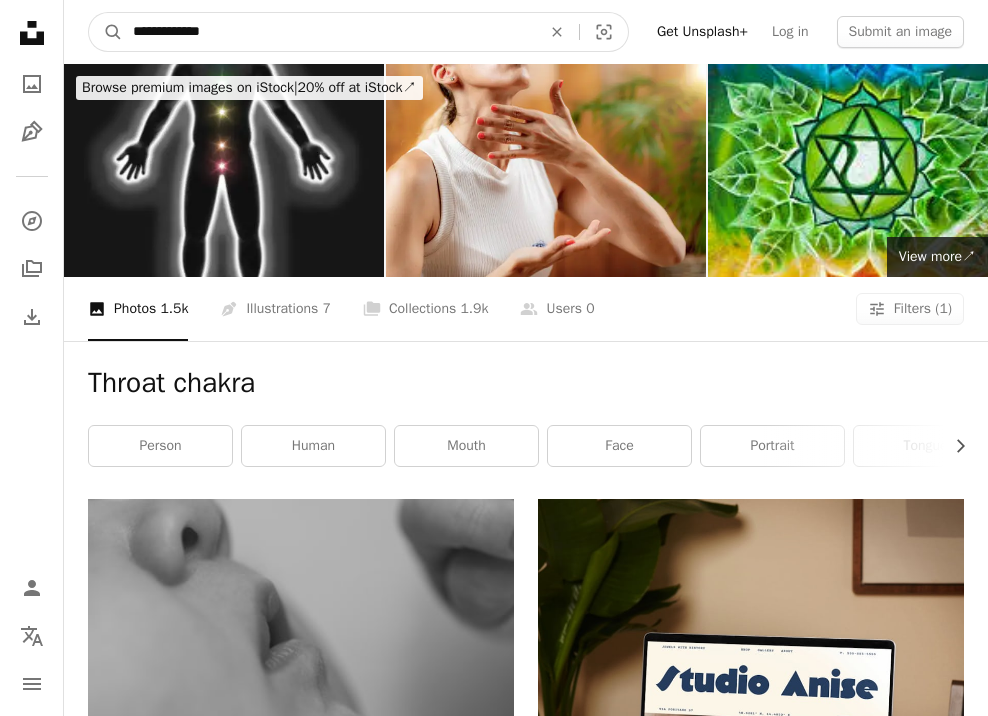 drag, startPoint x: 249, startPoint y: 27, endPoint x: 135, endPoint y: 14, distance: 114.73883 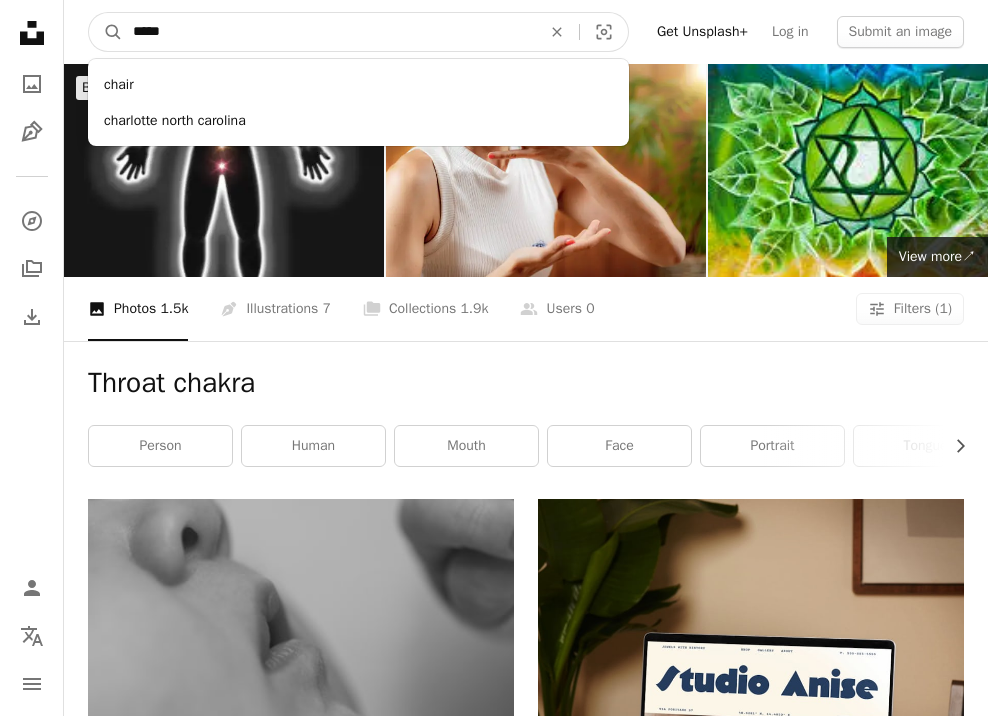 type on "******" 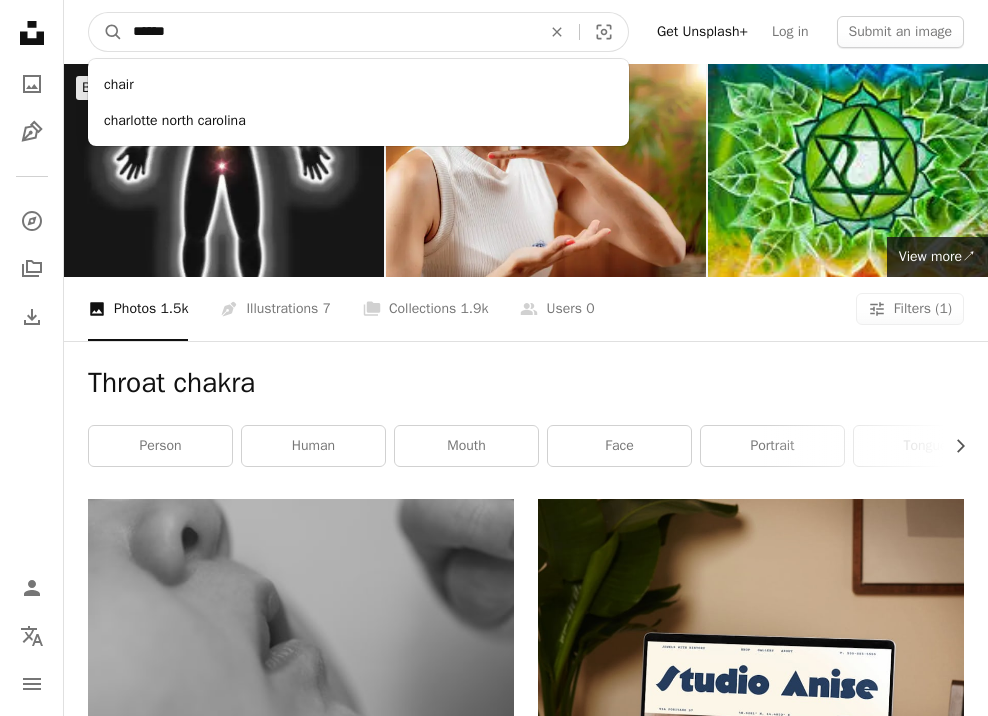 click on "A magnifying glass" at bounding box center [106, 32] 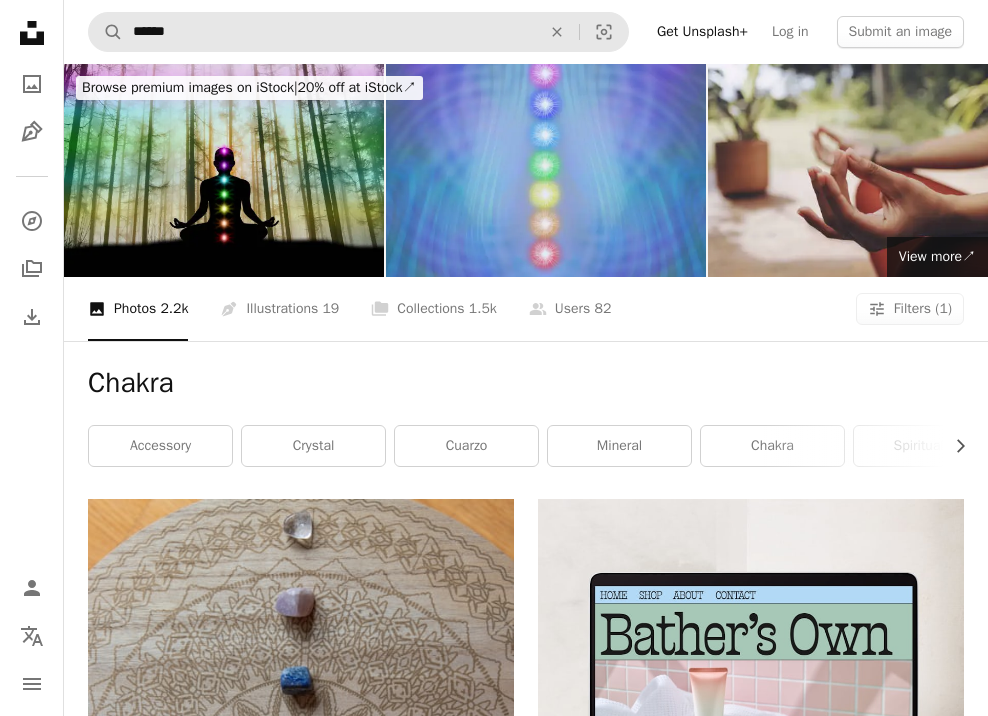 scroll, scrollTop: 0, scrollLeft: 0, axis: both 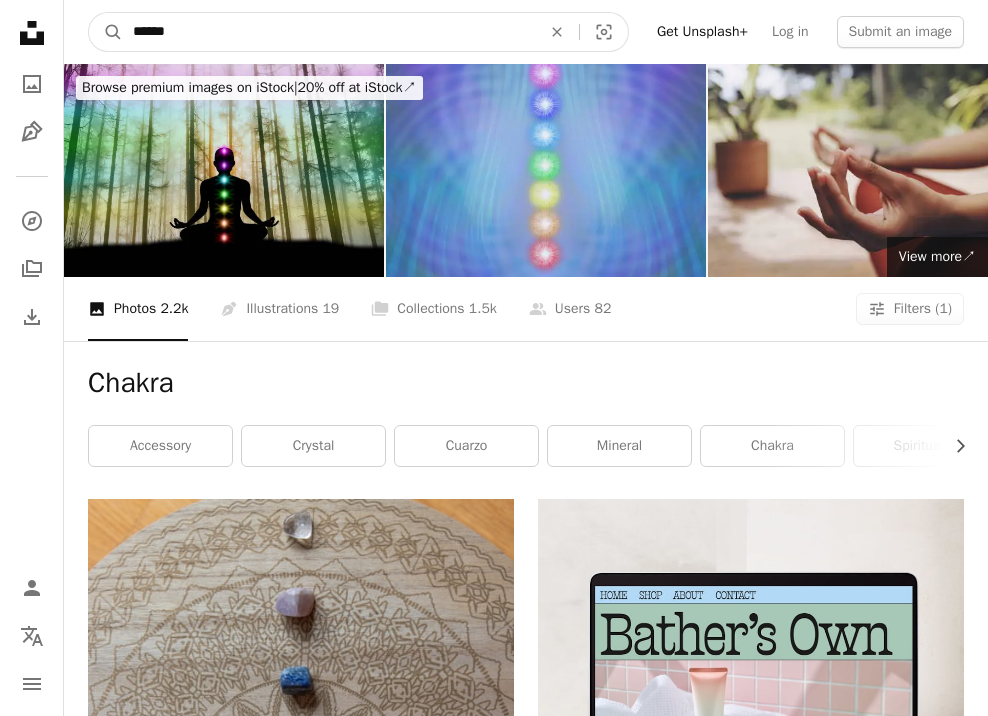 click on "******" at bounding box center (329, 32) 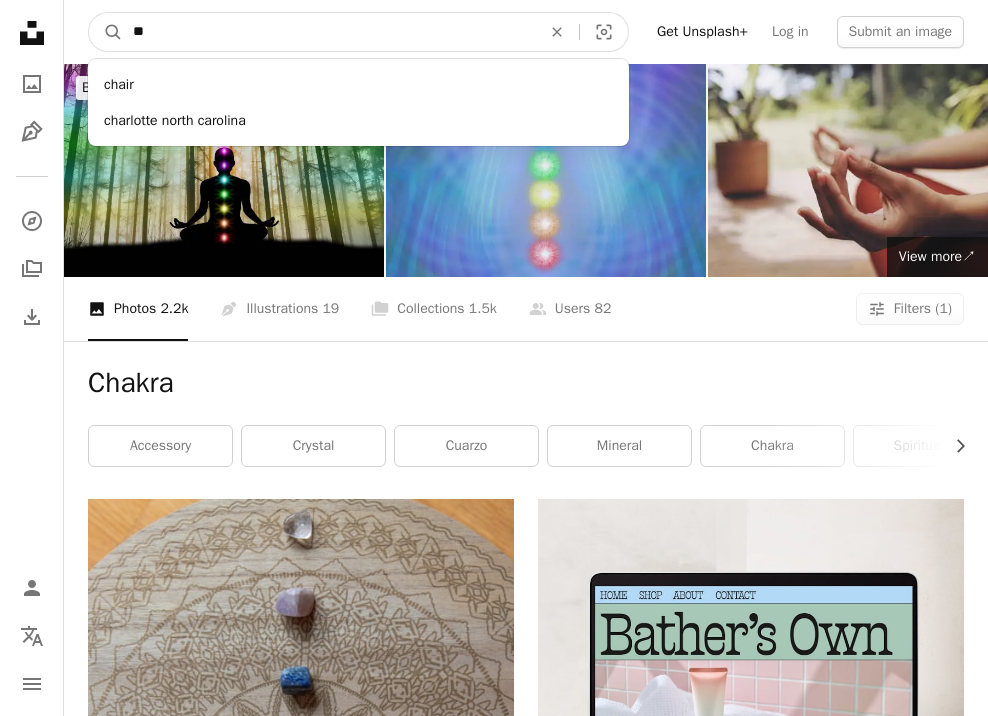 type on "*" 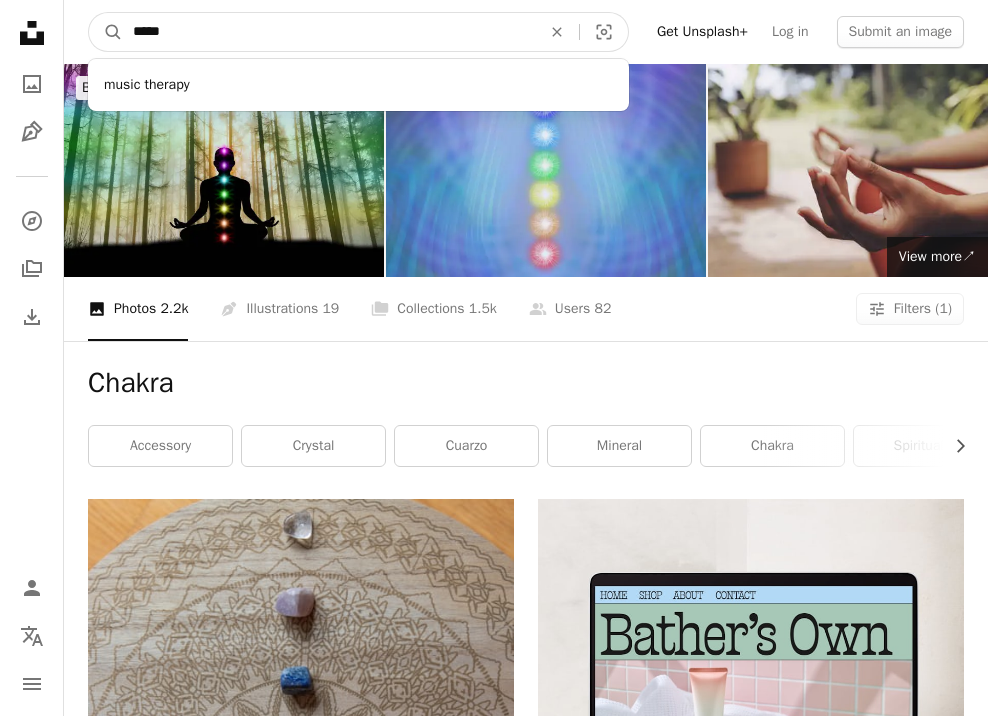 type on "******" 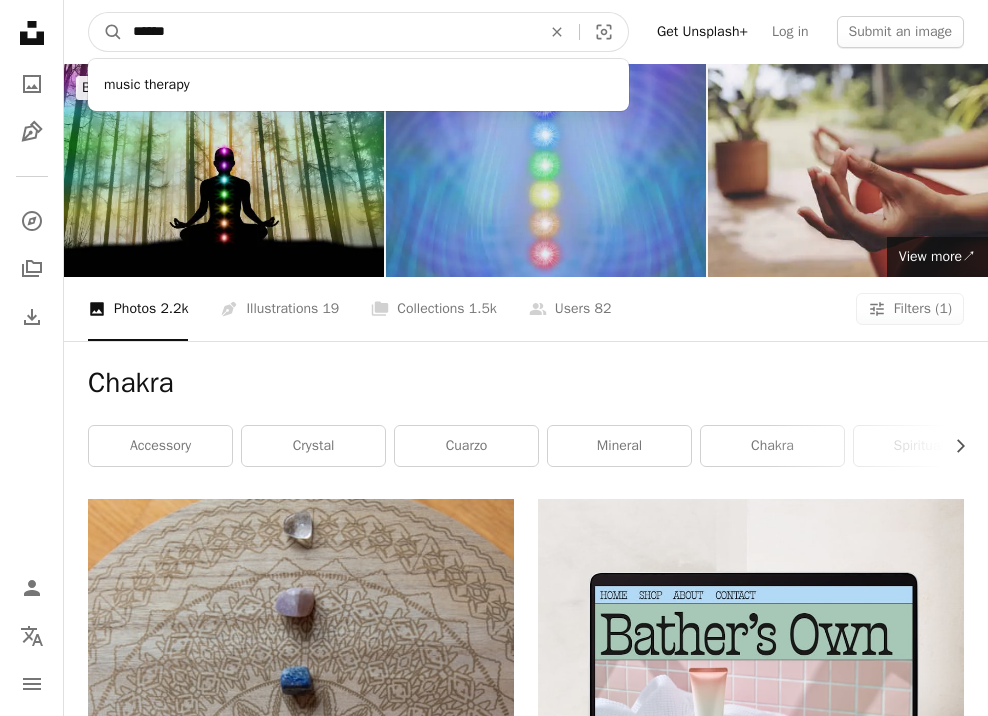 click on "A magnifying glass" at bounding box center (106, 32) 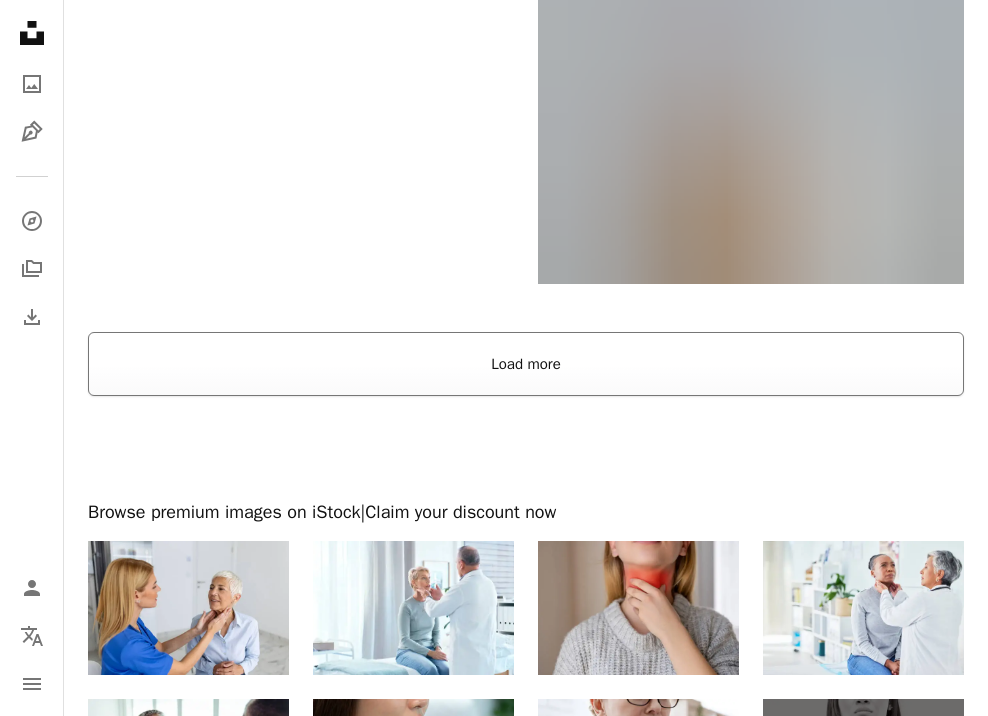 scroll, scrollTop: 4766, scrollLeft: 0, axis: vertical 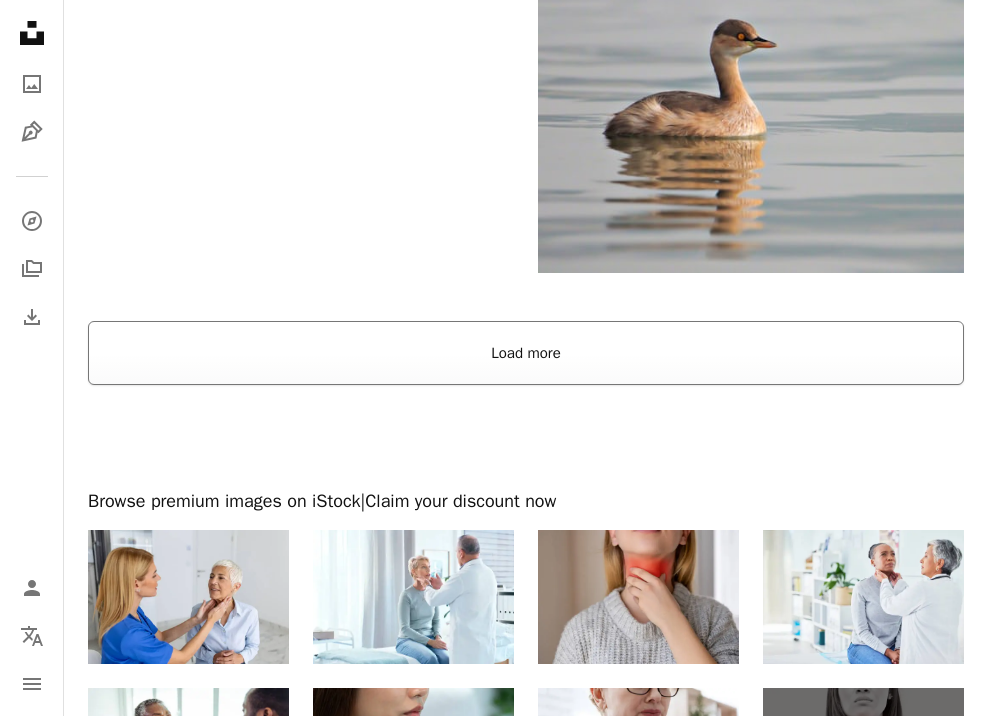 click on "Load more" at bounding box center [526, 353] 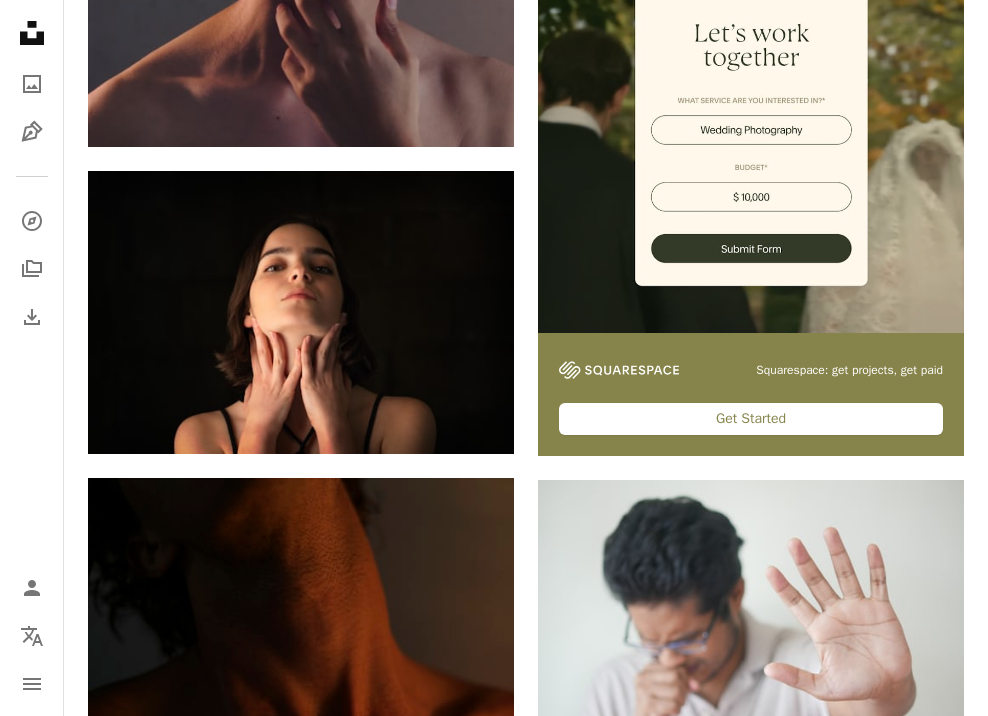 scroll, scrollTop: 622, scrollLeft: 0, axis: vertical 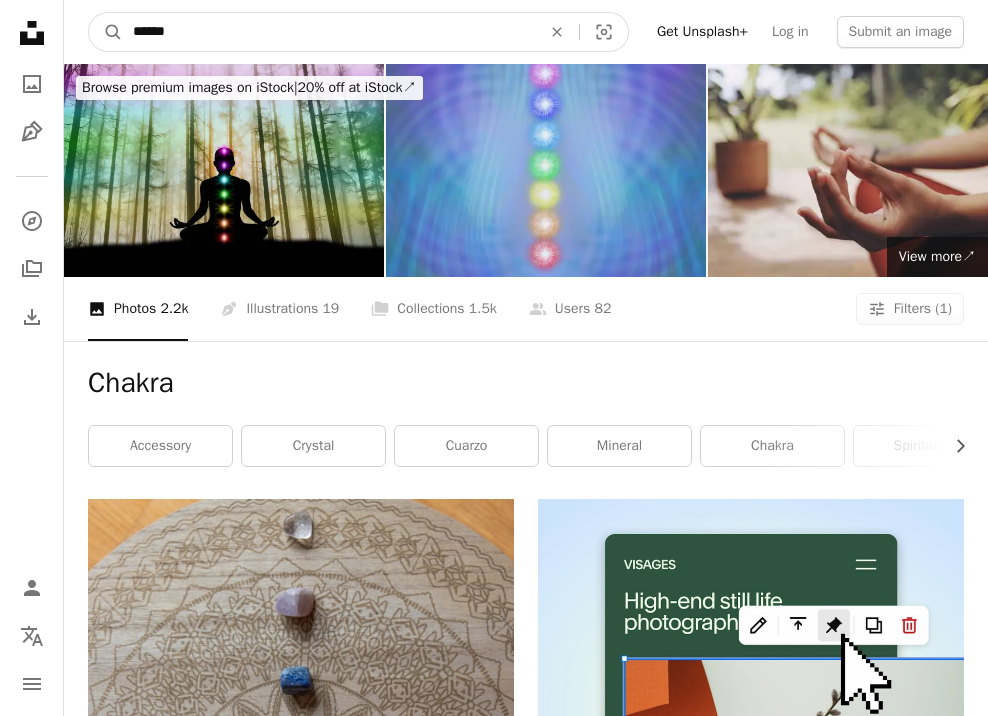 click on "******" at bounding box center [329, 32] 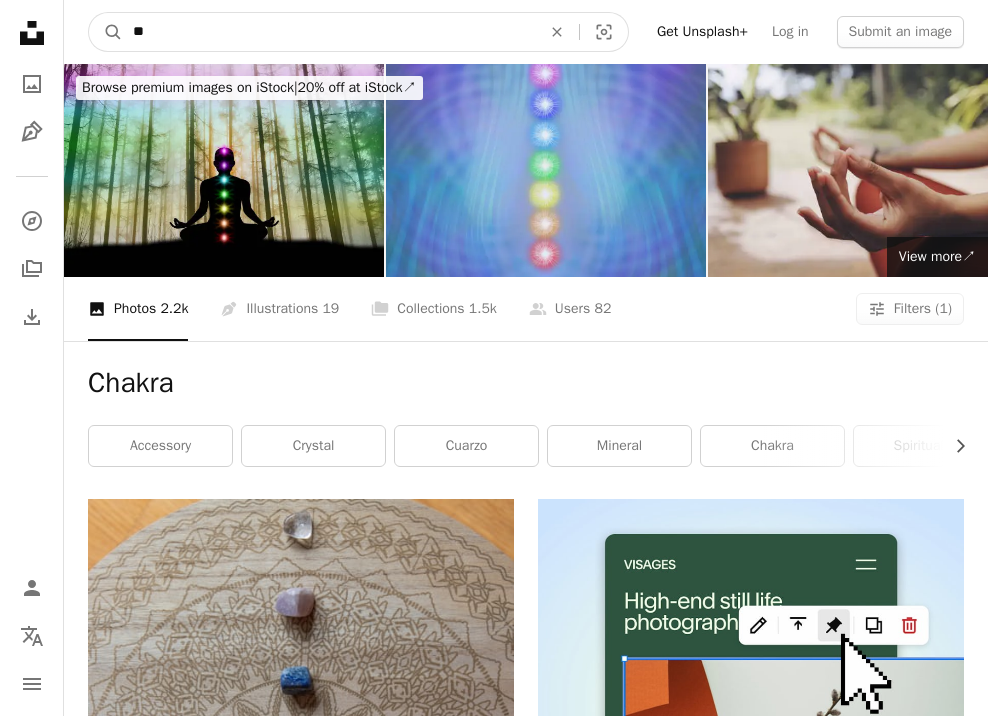 type on "*" 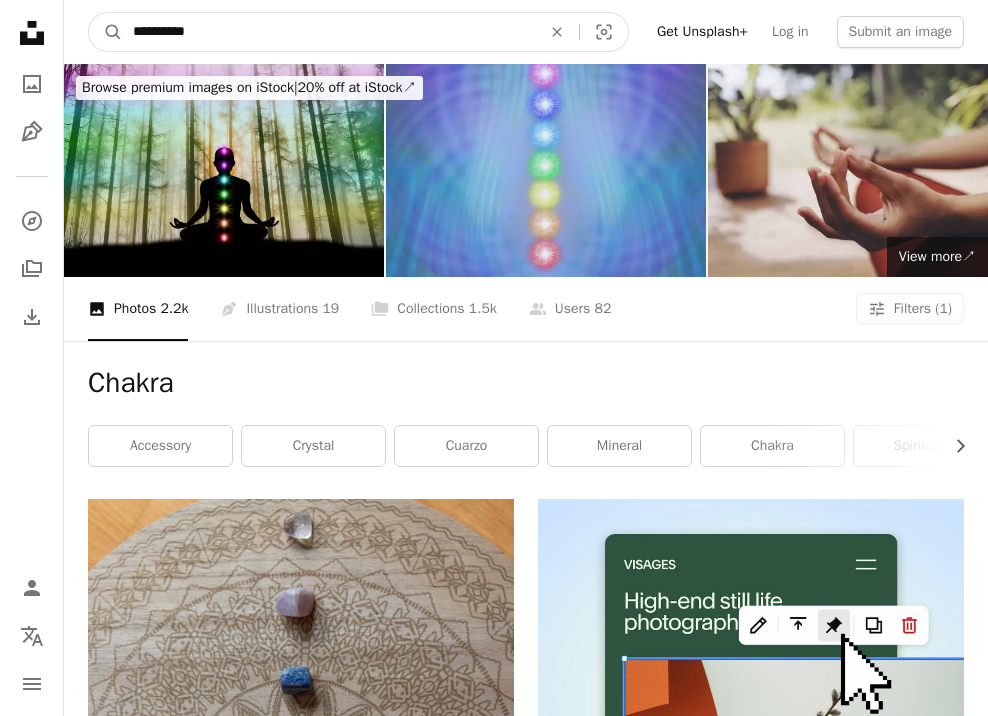 type on "**********" 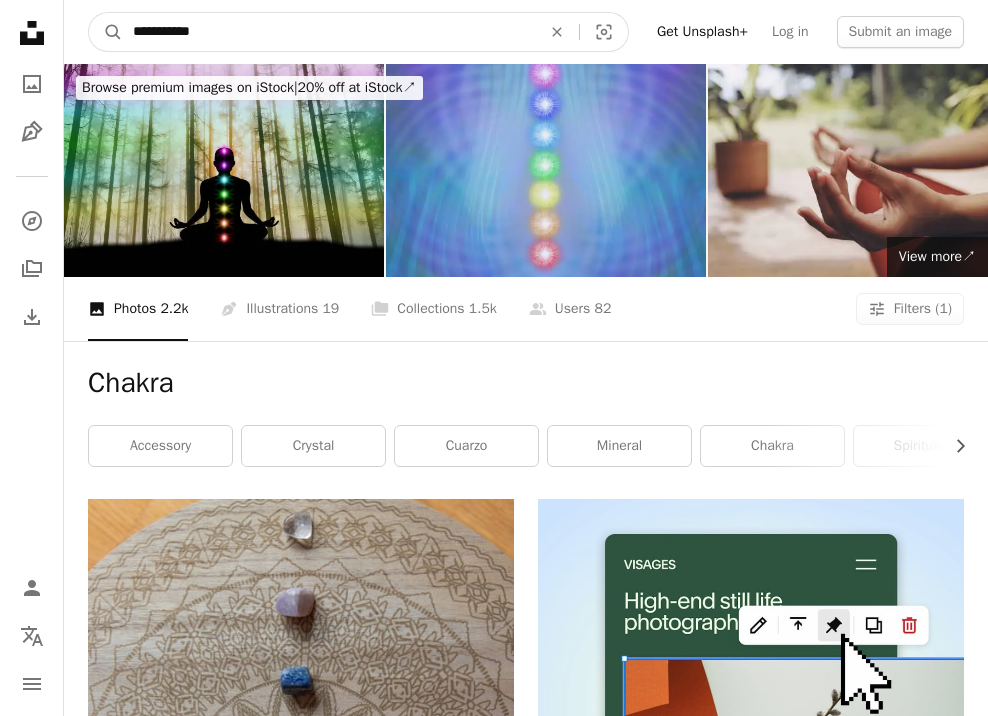 click on "A magnifying glass" at bounding box center [106, 32] 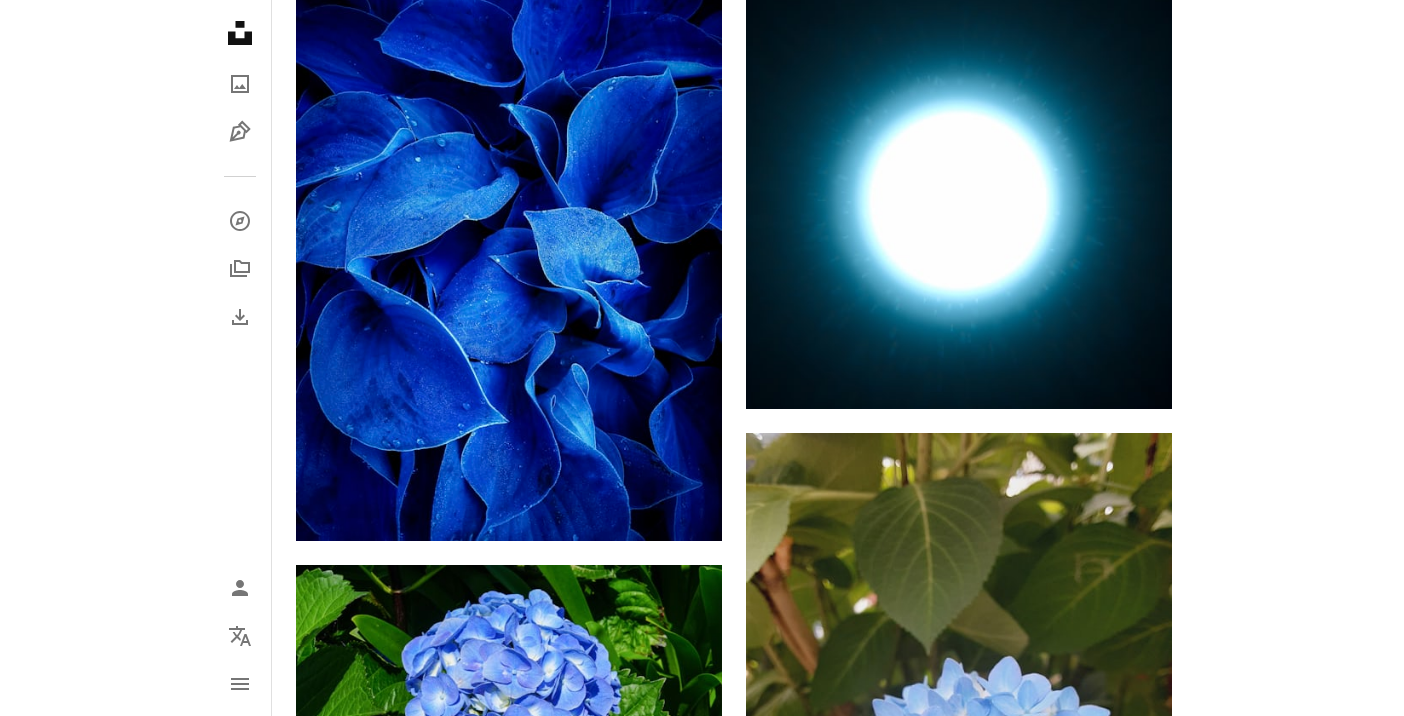 scroll, scrollTop: 2998, scrollLeft: 0, axis: vertical 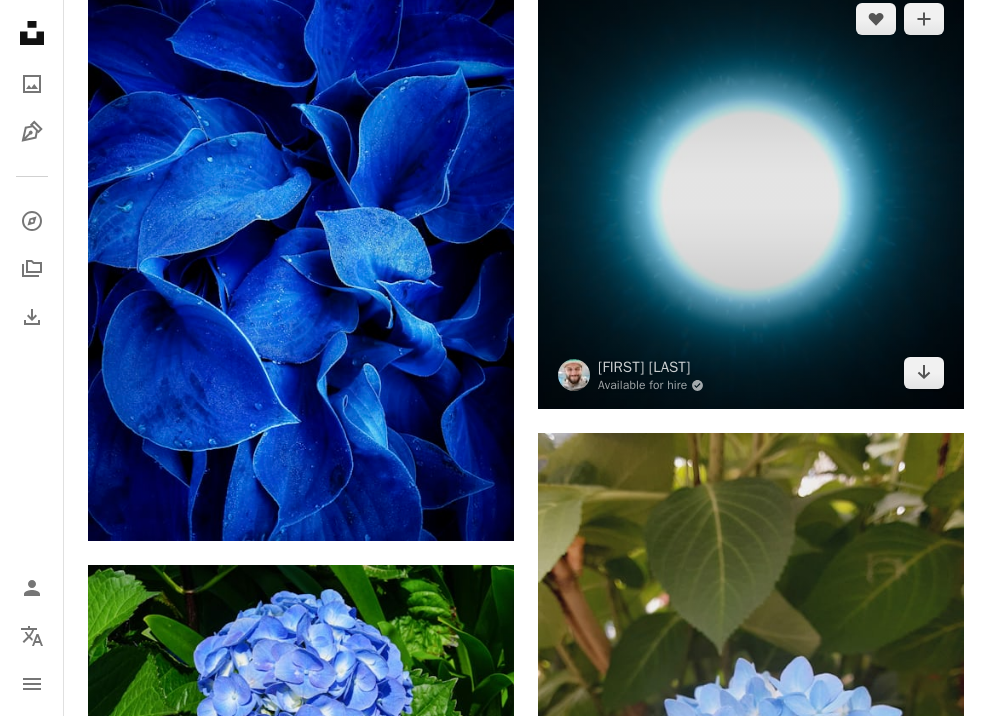 click at bounding box center [751, 196] 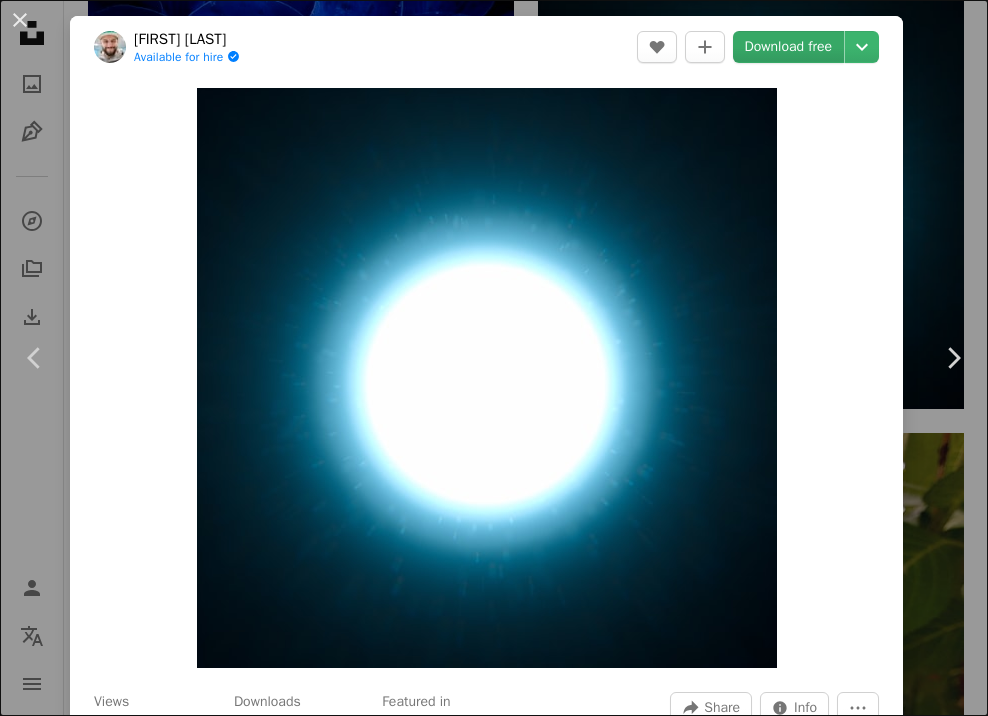 click on "Download free" at bounding box center (789, 47) 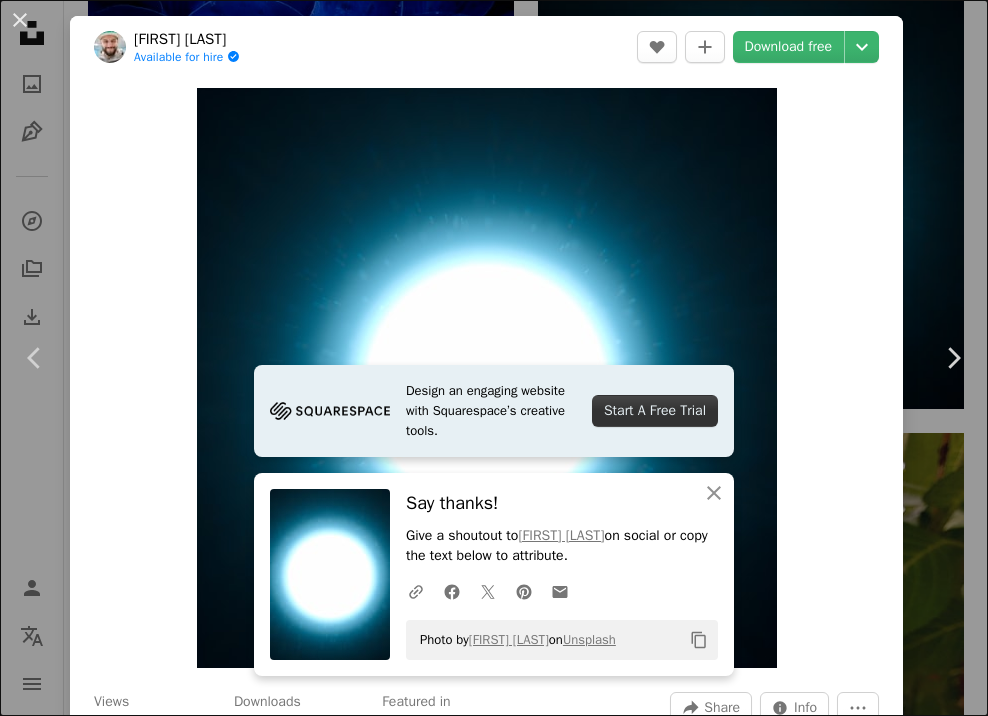 click on "An X shape Chevron left Chevron right Design an engaging website with Squarespace’s creative tools. Start A Free Trial An X shape Close Say thanks! Give a shoutout to  [FIRST] [LAST]  on social or copy the text below to attribute. A URL sharing icon (chains) Facebook icon X (formerly Twitter) icon Pinterest icon An envelope Photo by  [FIRST] [LAST]  on  Unsplash
Copy content [FIRST] [LAST] Available for hire A checkmark inside of a circle A heart A plus sign Download free Chevron down Zoom in Views 220,165 Downloads 1,120 Featured in 3D Renders A forward-right arrow Share Info icon Info More Actions Calendar outlined Published on  April 3, 2024 Safety Free to use under the  Unsplash License wallpaper 4K Images wallpaper for mobile sun light star wallpaper desktop digital image render light background explosion light colour nuclear star sky atom star background nuclear power plant fusion atomic bomb blue Free stock photos Browse premium related images on iStock  |  Save 20% with code UNSPLASH20  ↗" at bounding box center (494, 358) 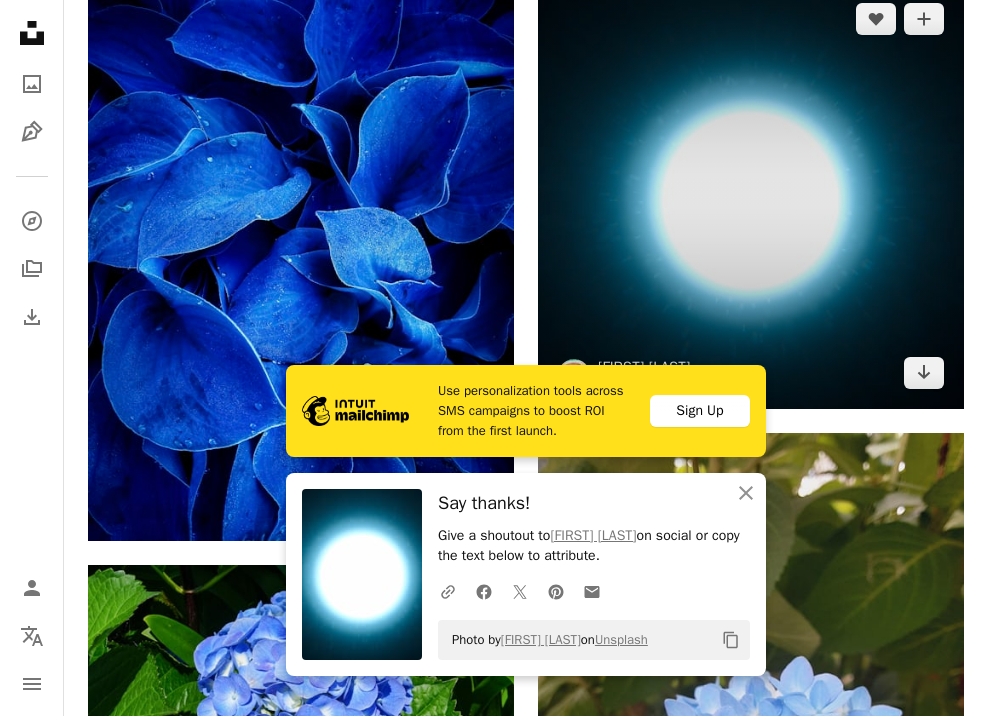 click at bounding box center [751, 196] 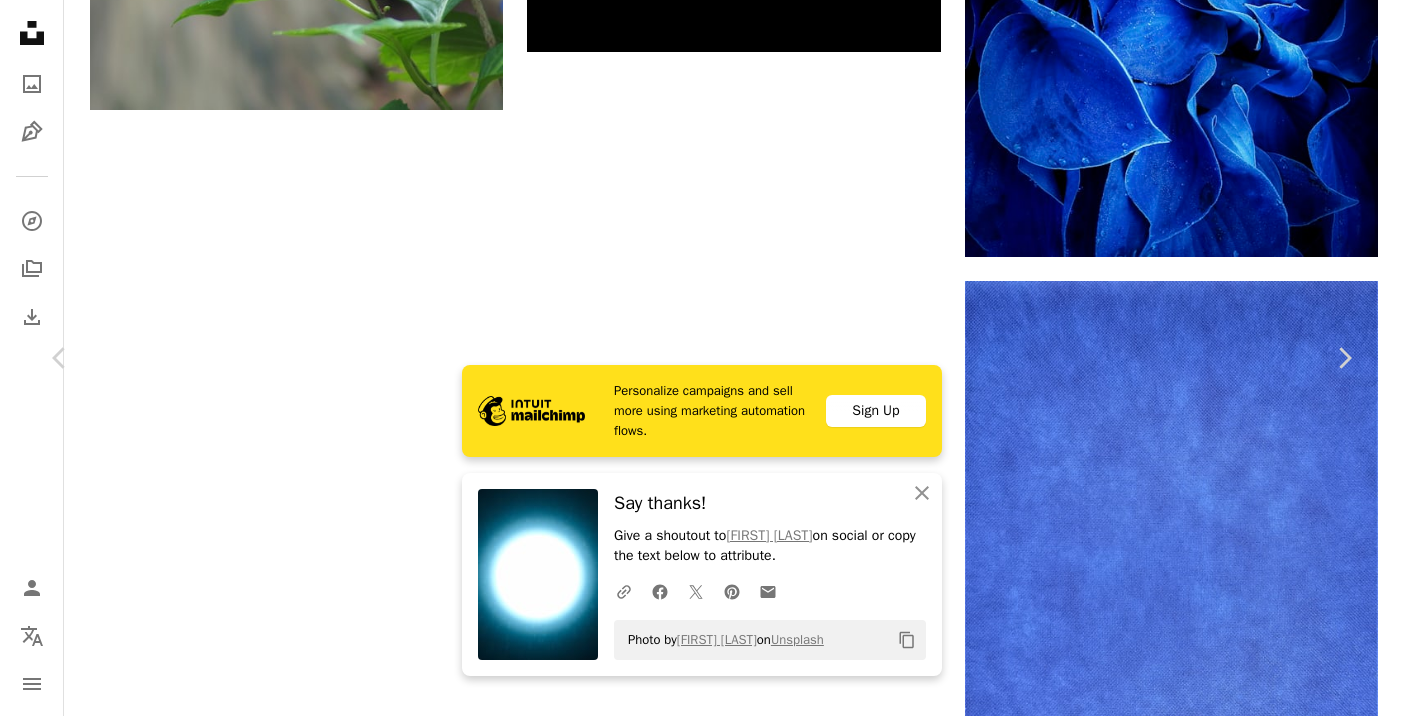 click on "An X shape" at bounding box center (20, 20) 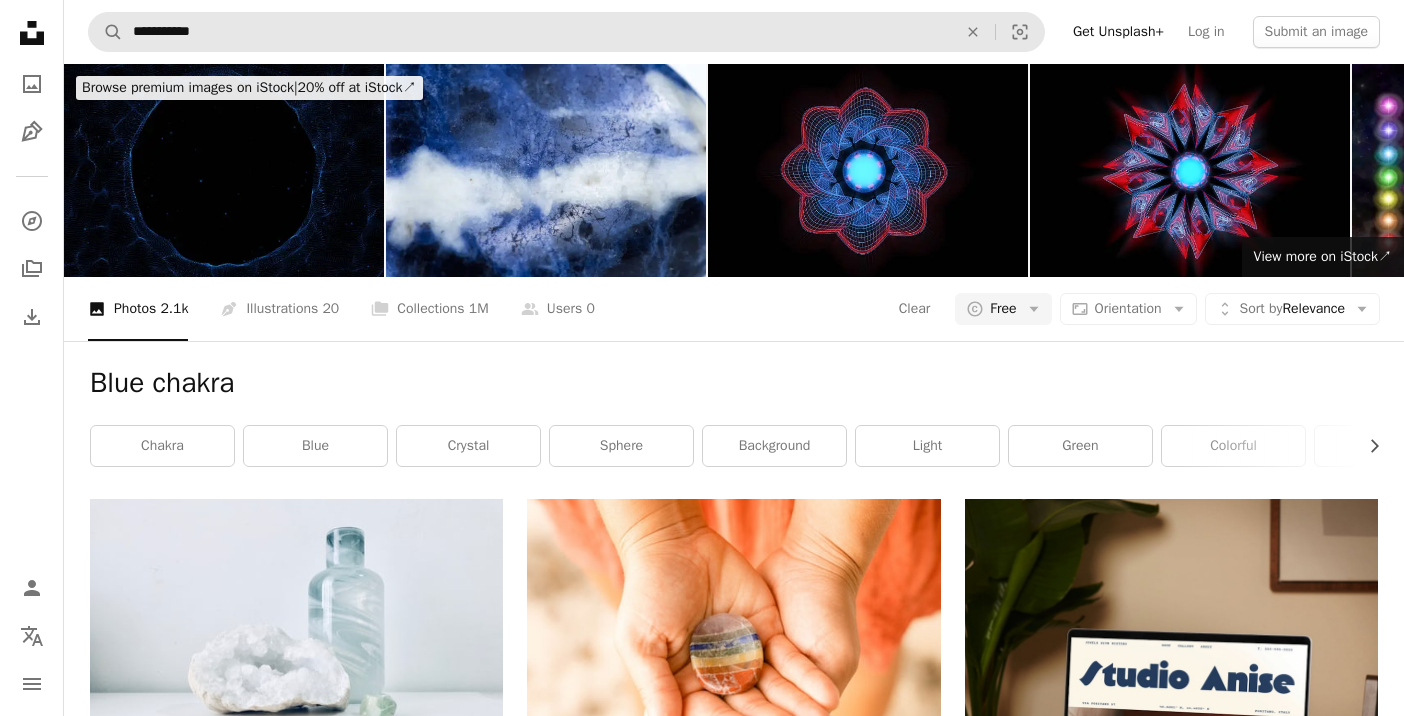 scroll, scrollTop: 0, scrollLeft: 0, axis: both 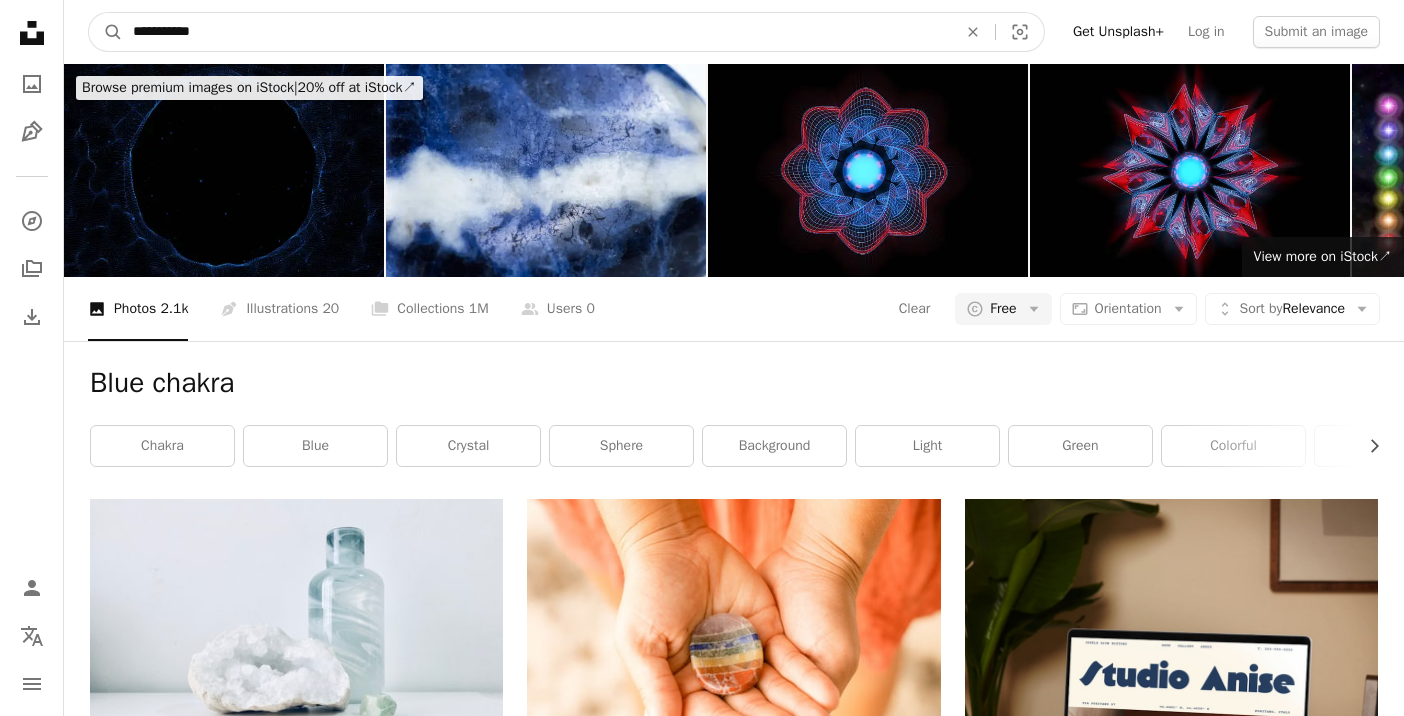 click on "**********" at bounding box center (537, 32) 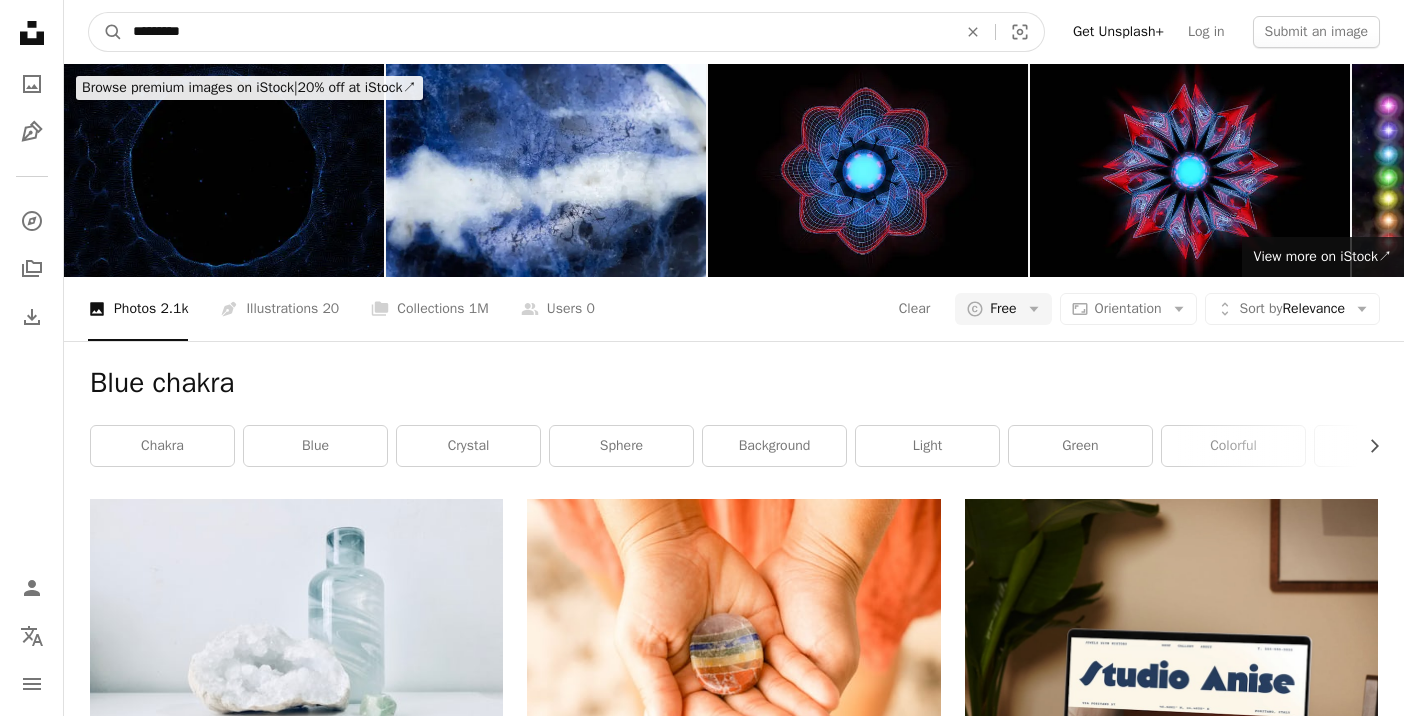 type on "**********" 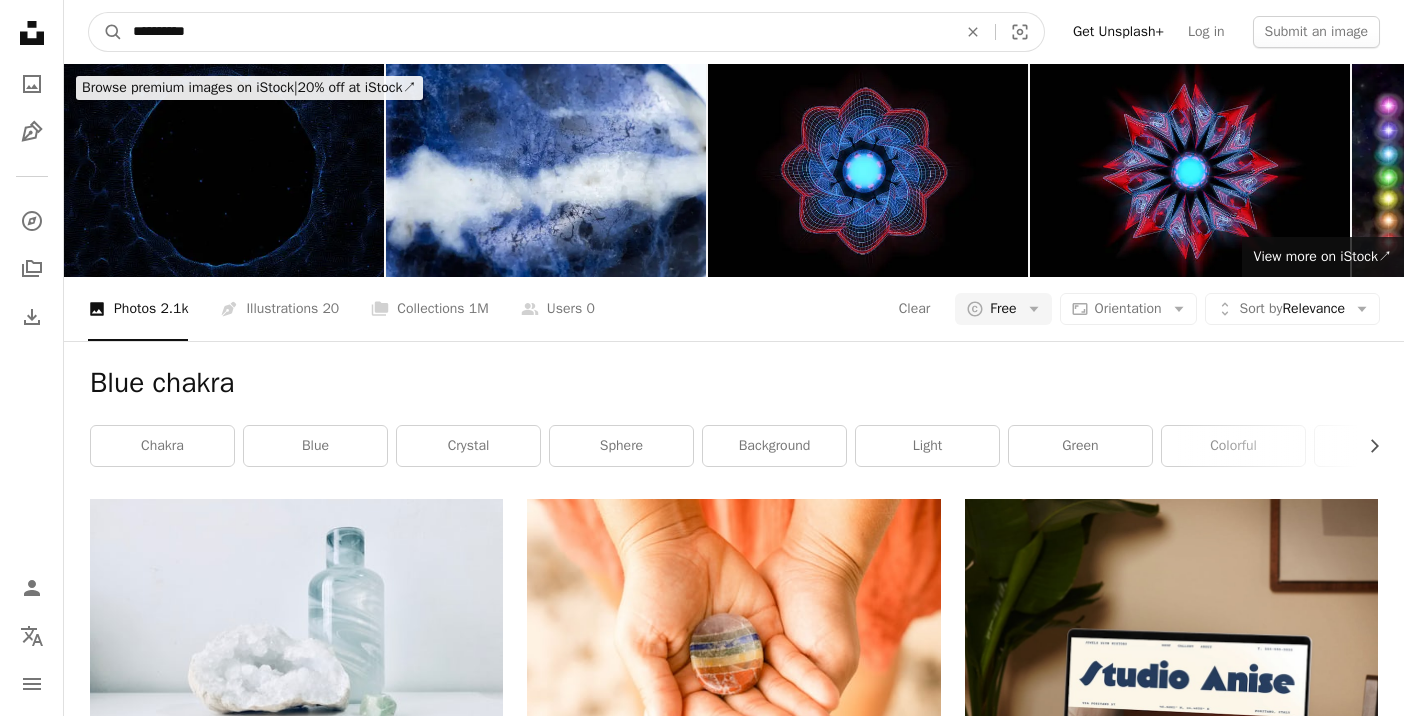 click on "A magnifying glass" at bounding box center (106, 32) 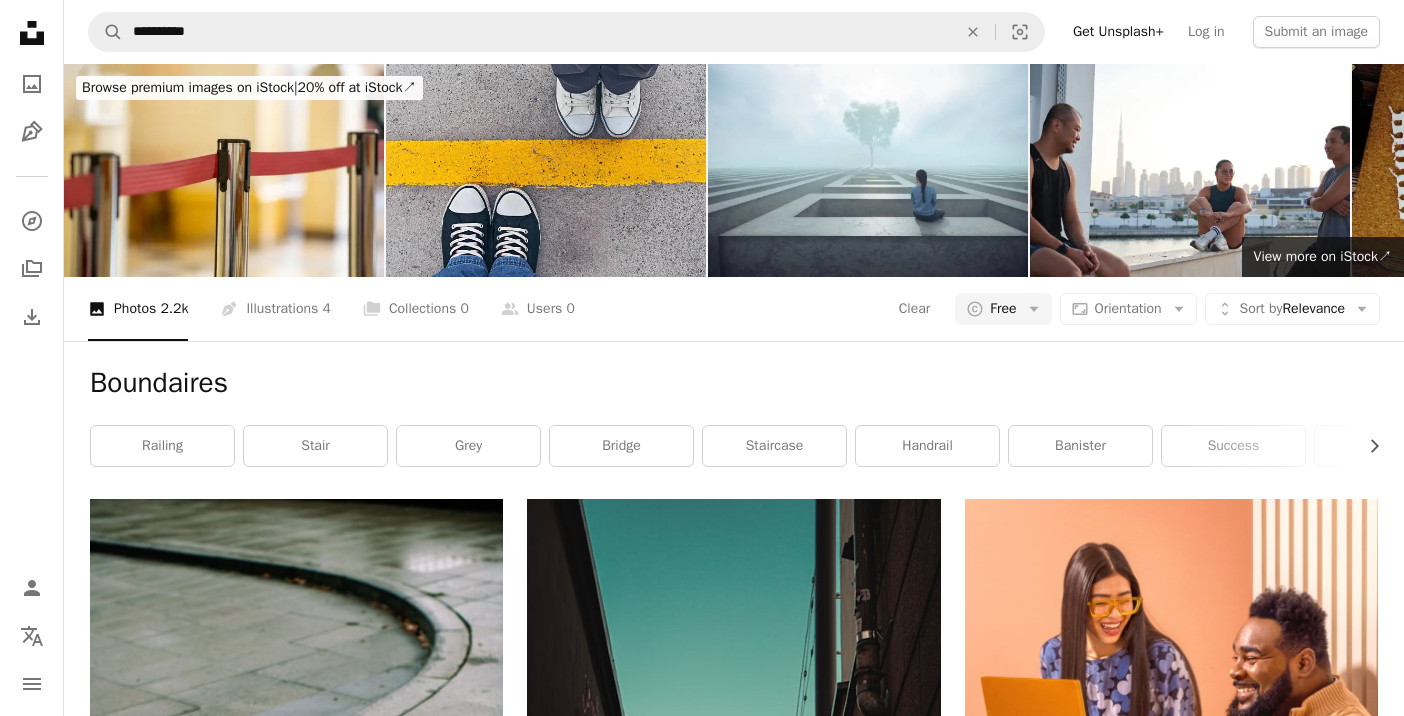 scroll, scrollTop: 0, scrollLeft: 0, axis: both 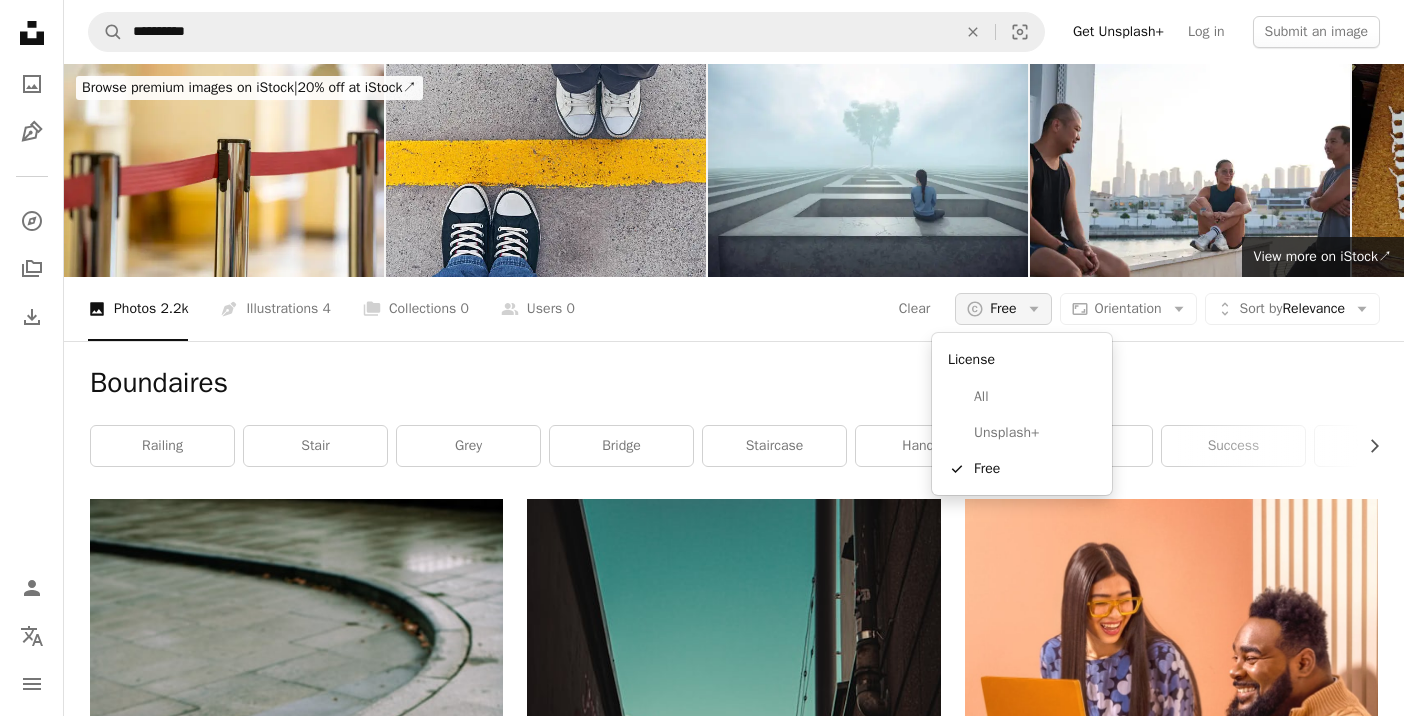 click on "Arrow down" 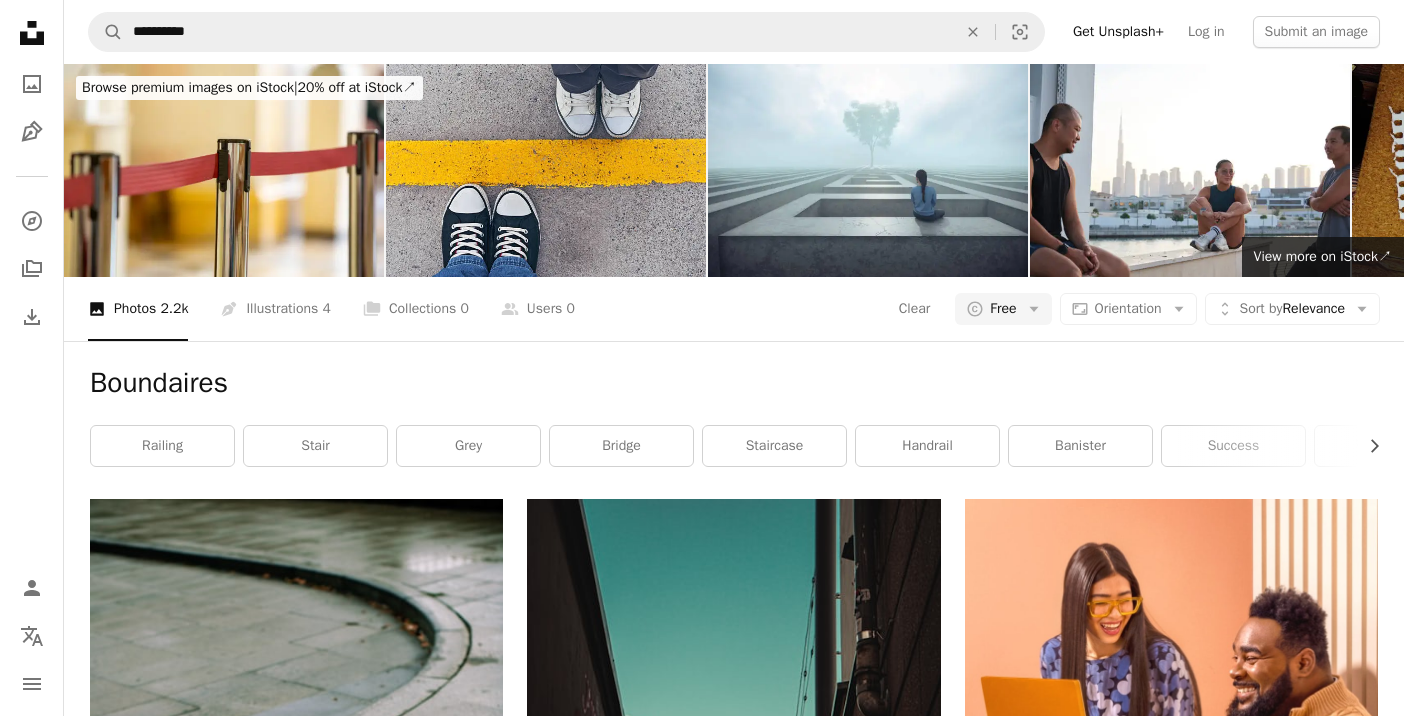 click on "[FIRST] [LAST]" at bounding box center [702, 2548] 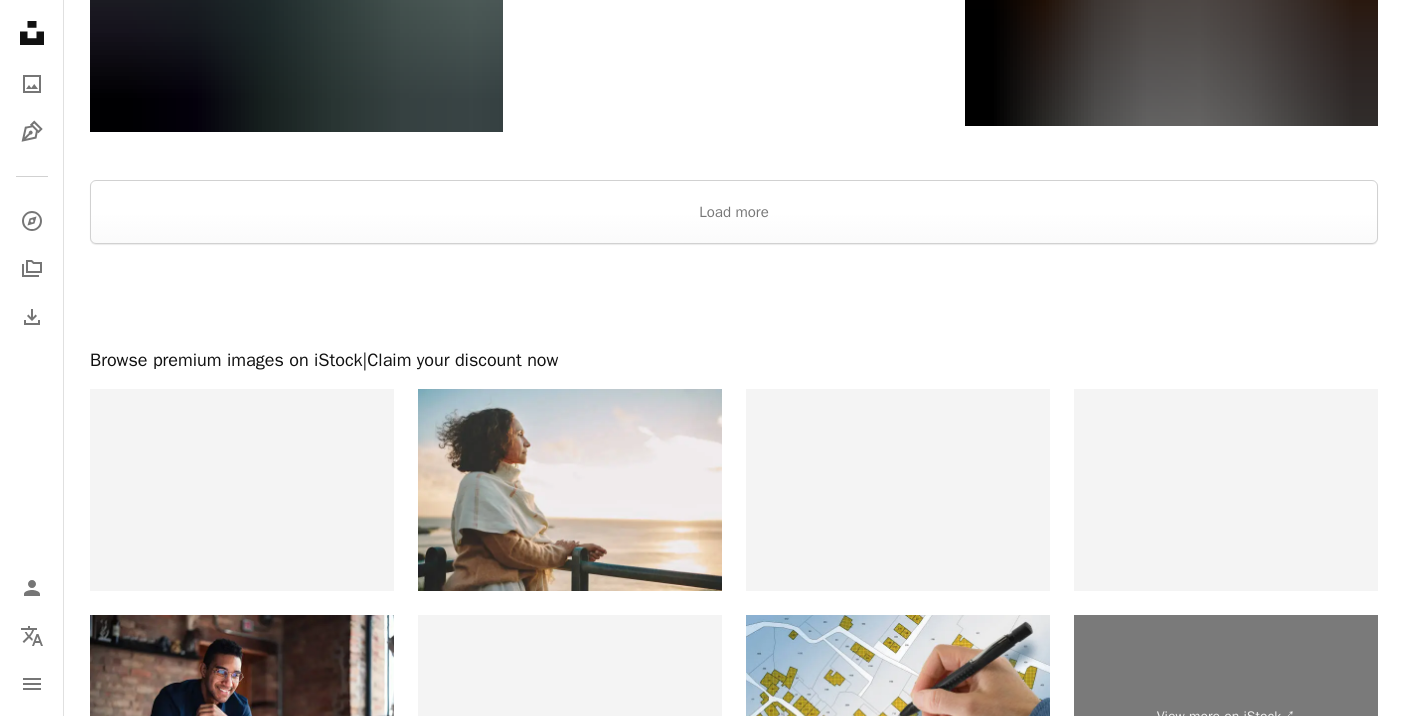 scroll, scrollTop: 4063, scrollLeft: 0, axis: vertical 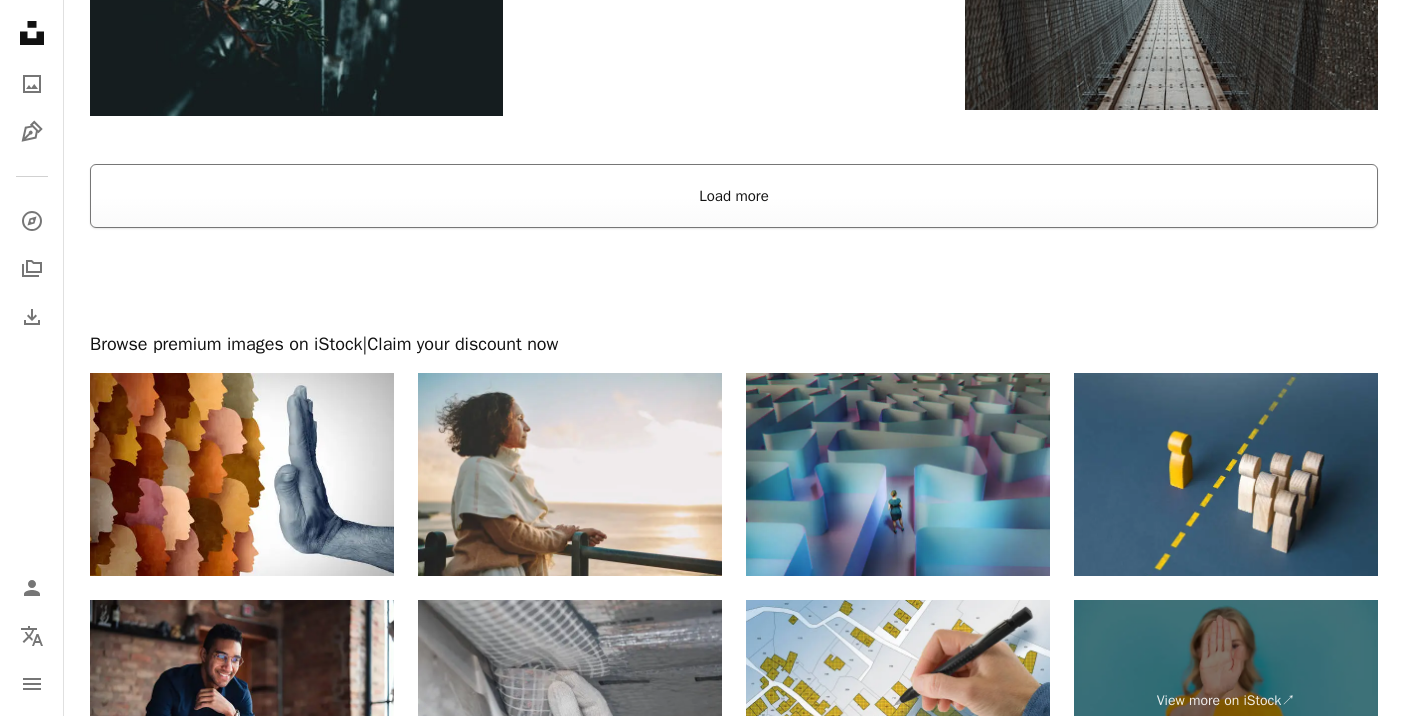 click on "Load more" at bounding box center (734, 196) 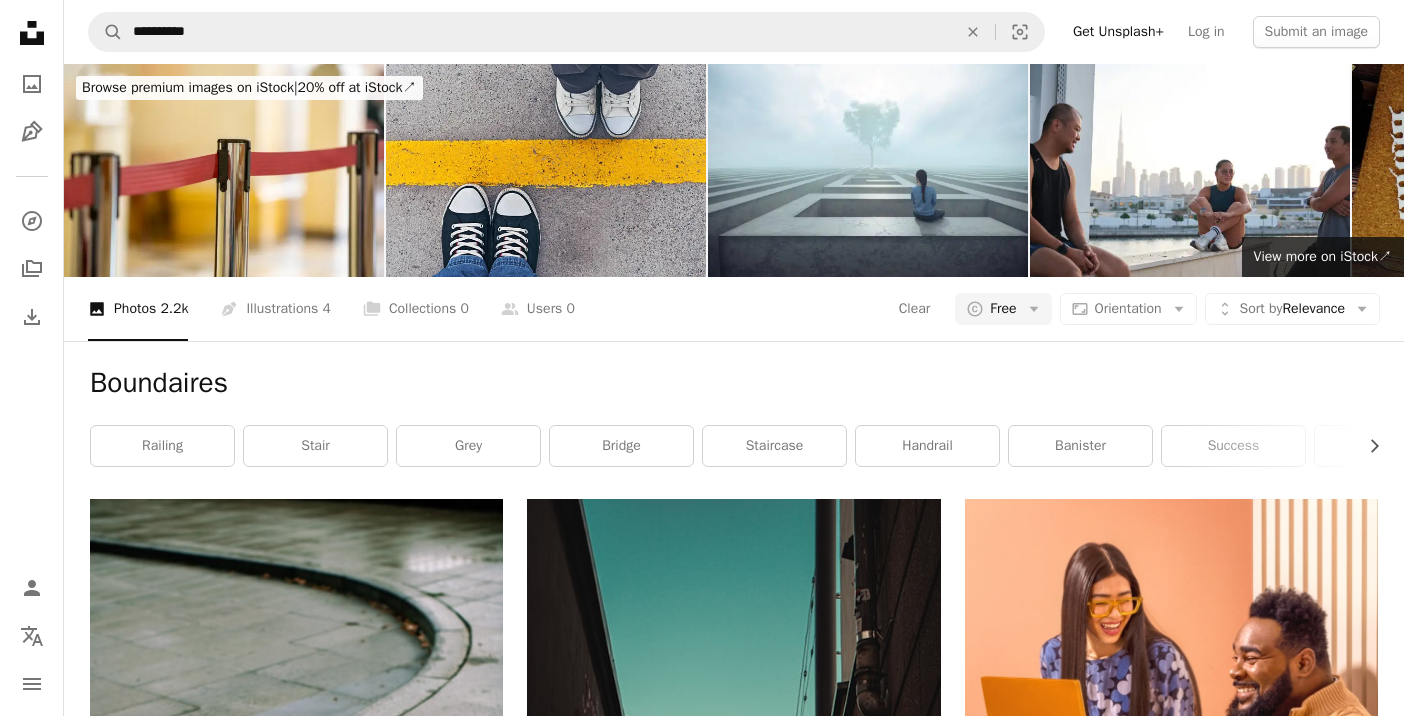 scroll, scrollTop: 0, scrollLeft: 0, axis: both 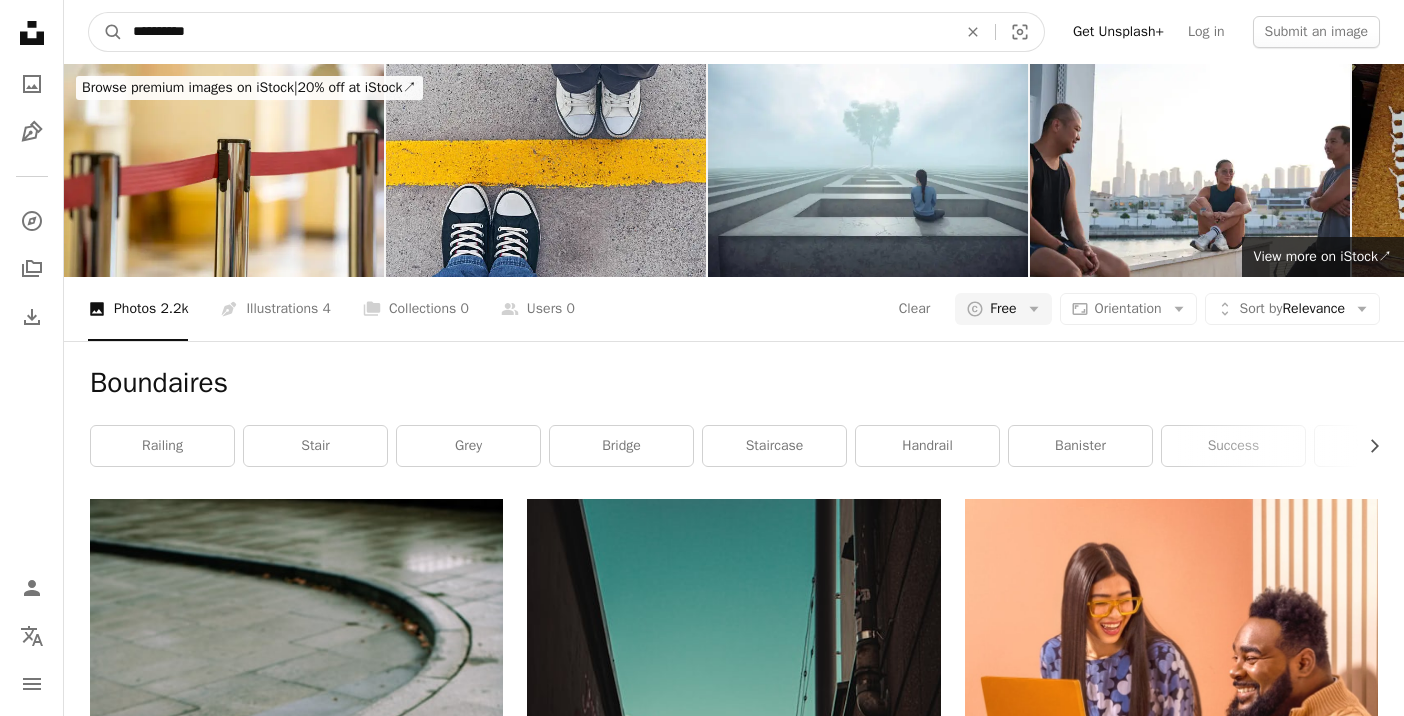 click on "**********" at bounding box center [537, 32] 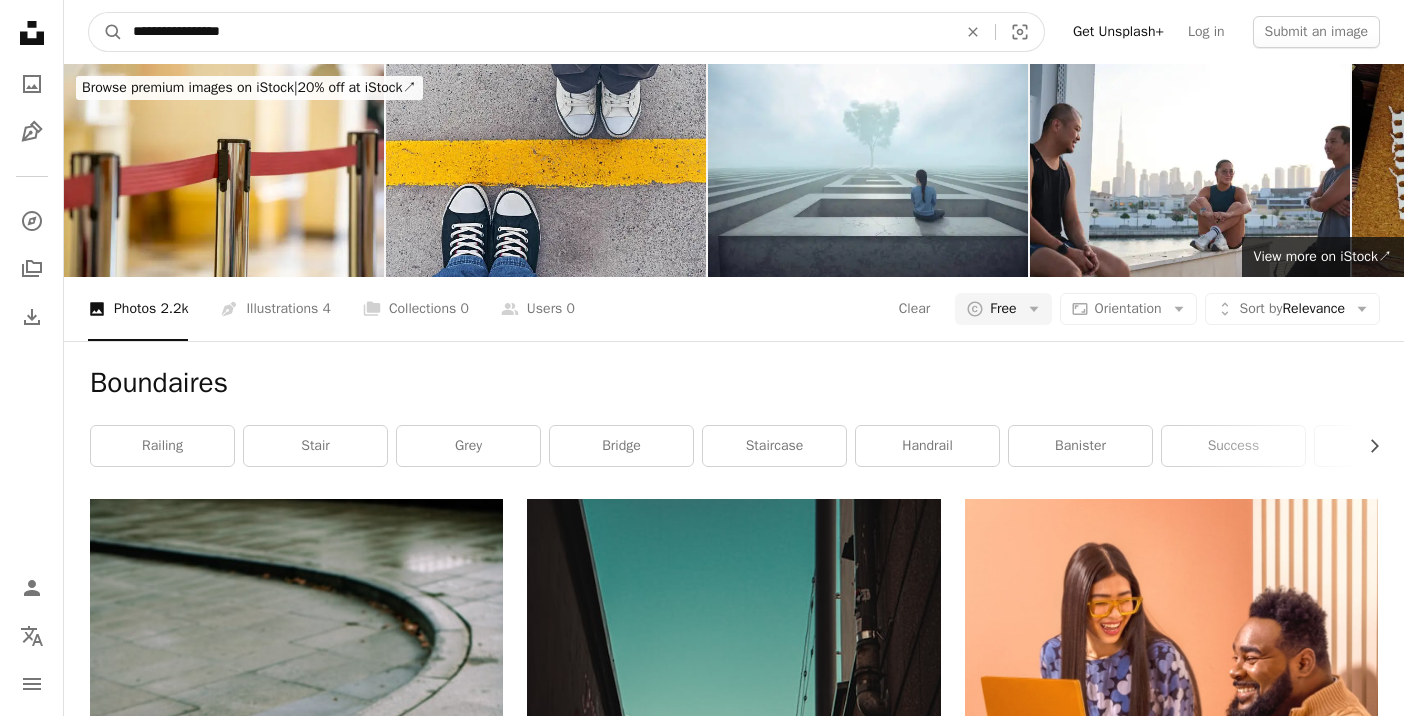 type on "**********" 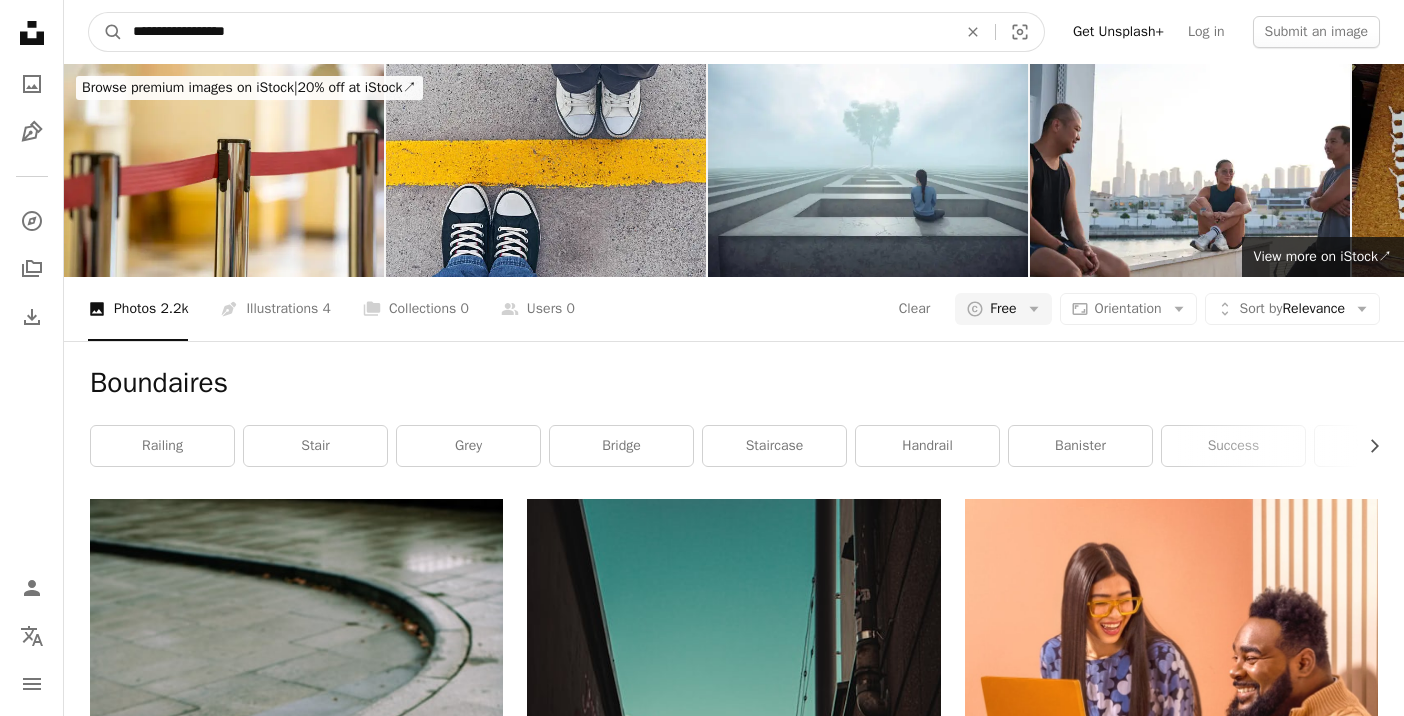 click on "A magnifying glass" at bounding box center (106, 32) 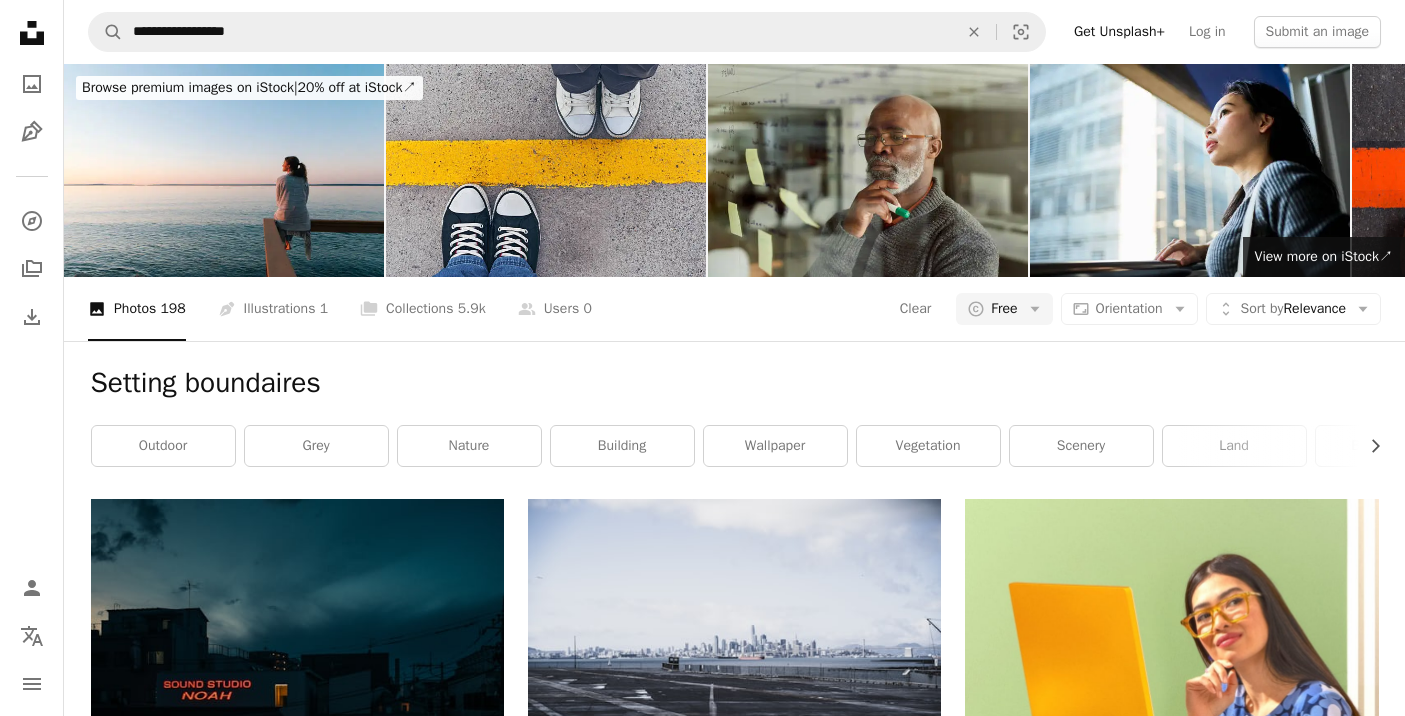 scroll, scrollTop: 0, scrollLeft: 0, axis: both 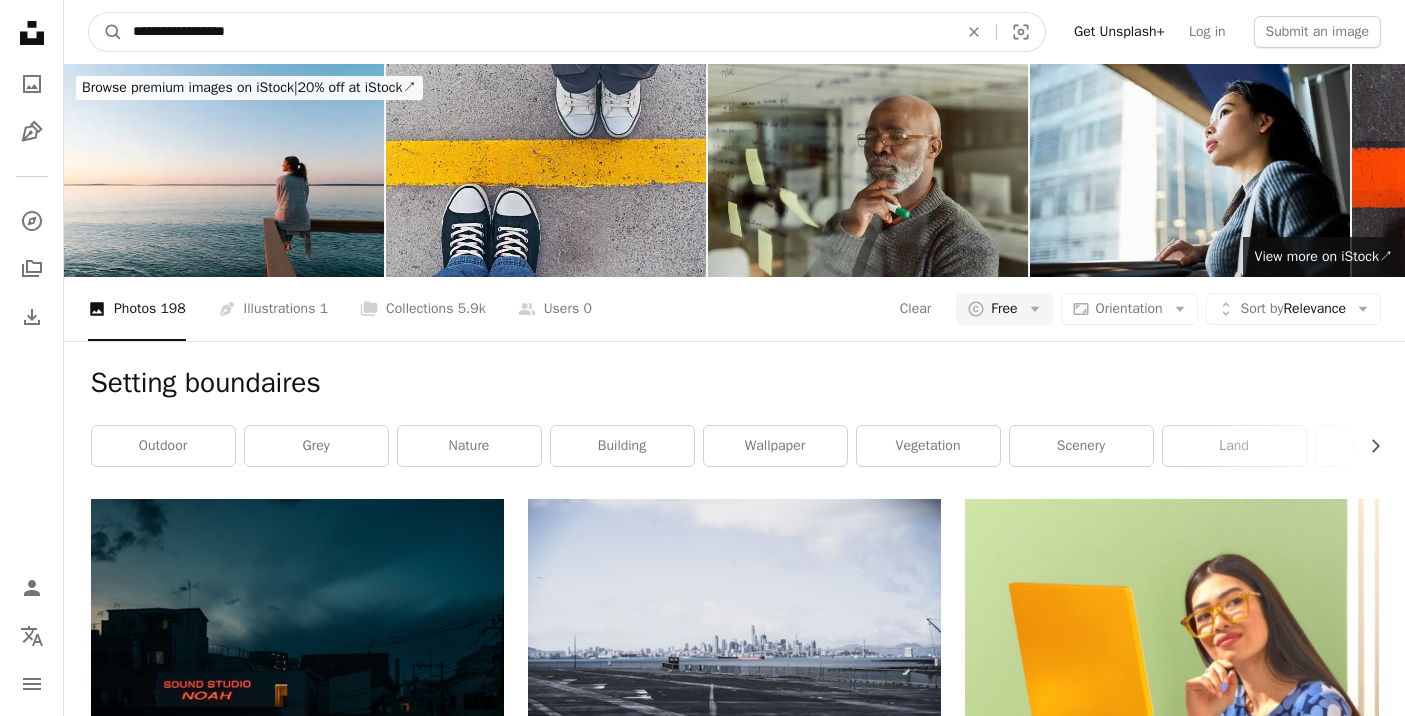 click on "**********" at bounding box center (537, 32) 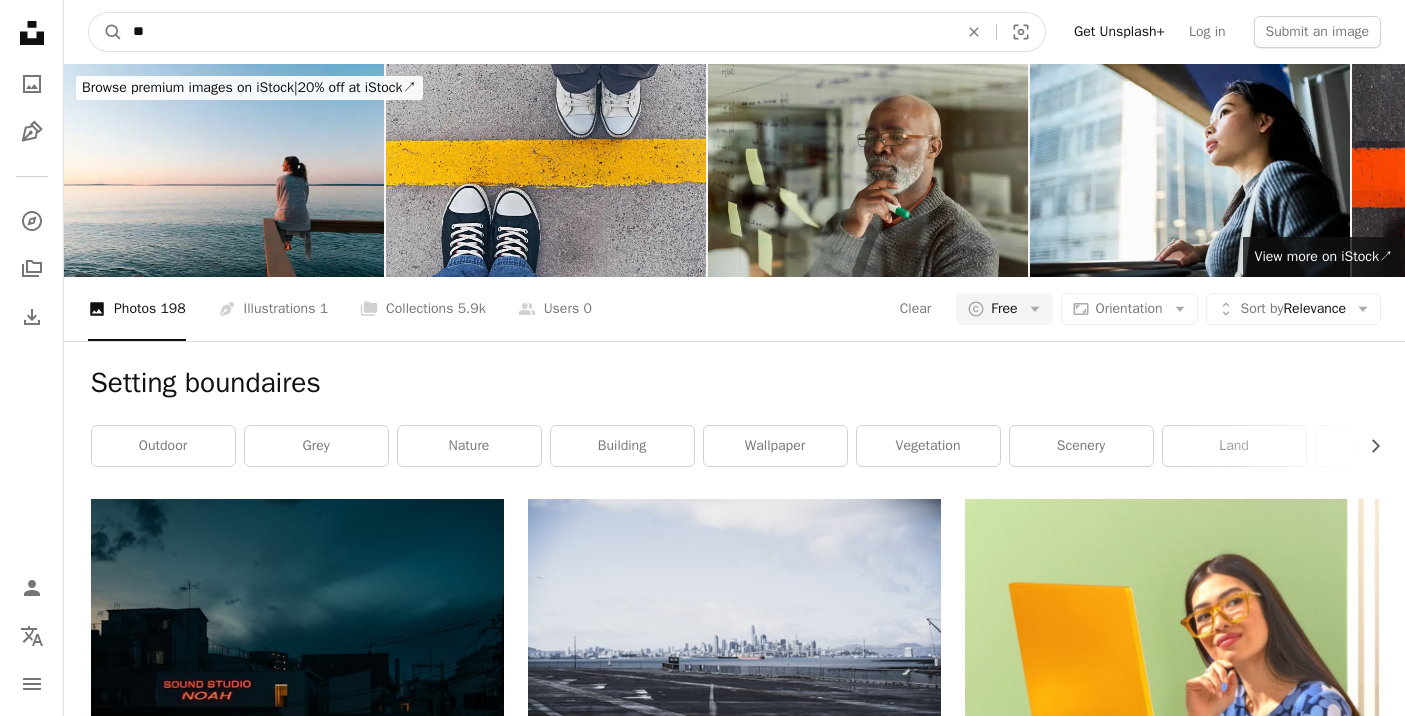 type on "*" 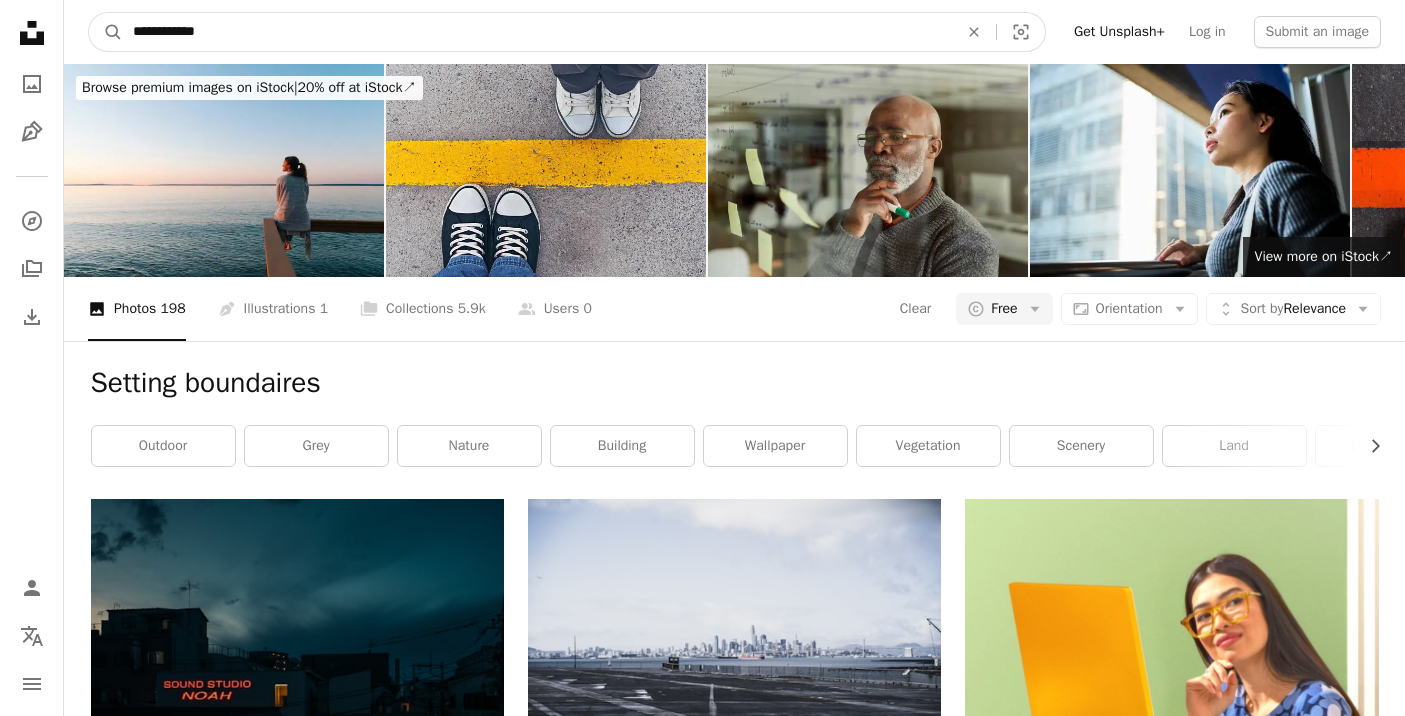 type on "**********" 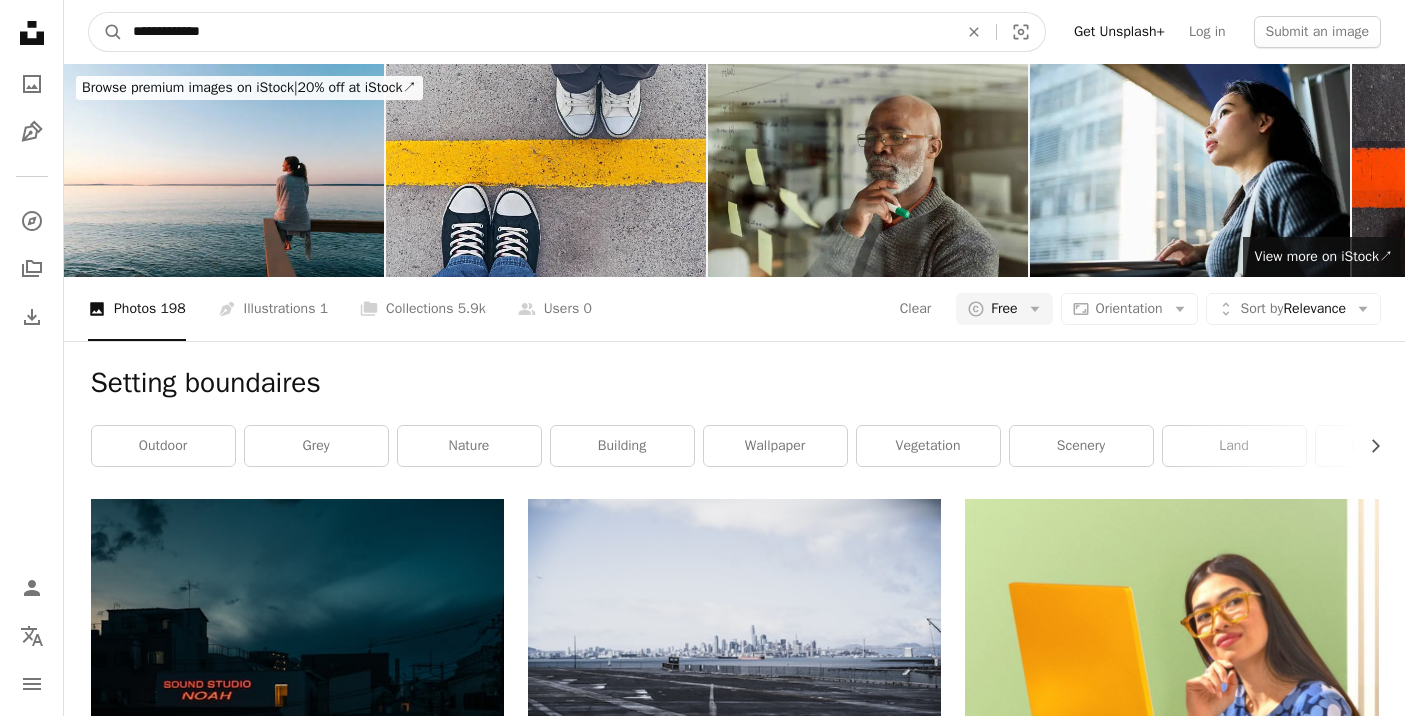 click on "A magnifying glass" at bounding box center [106, 32] 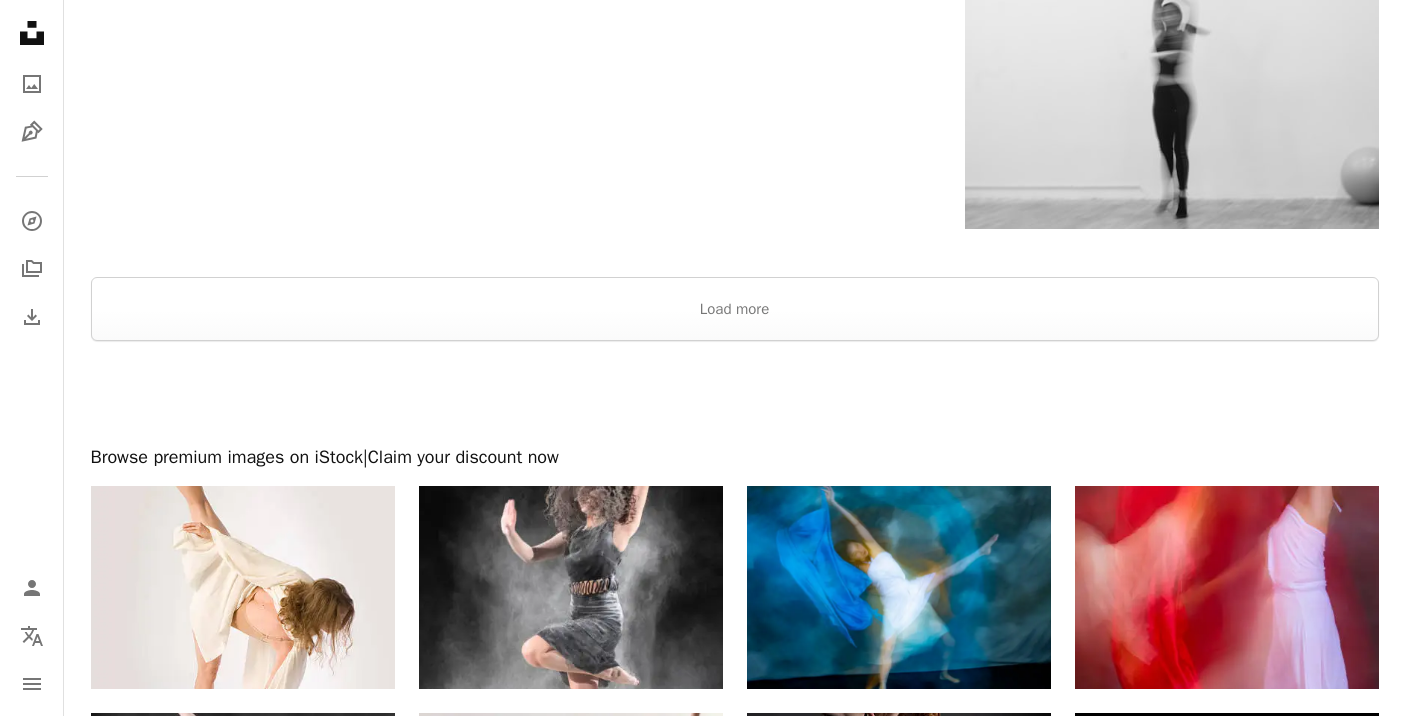 scroll, scrollTop: 3473, scrollLeft: 0, axis: vertical 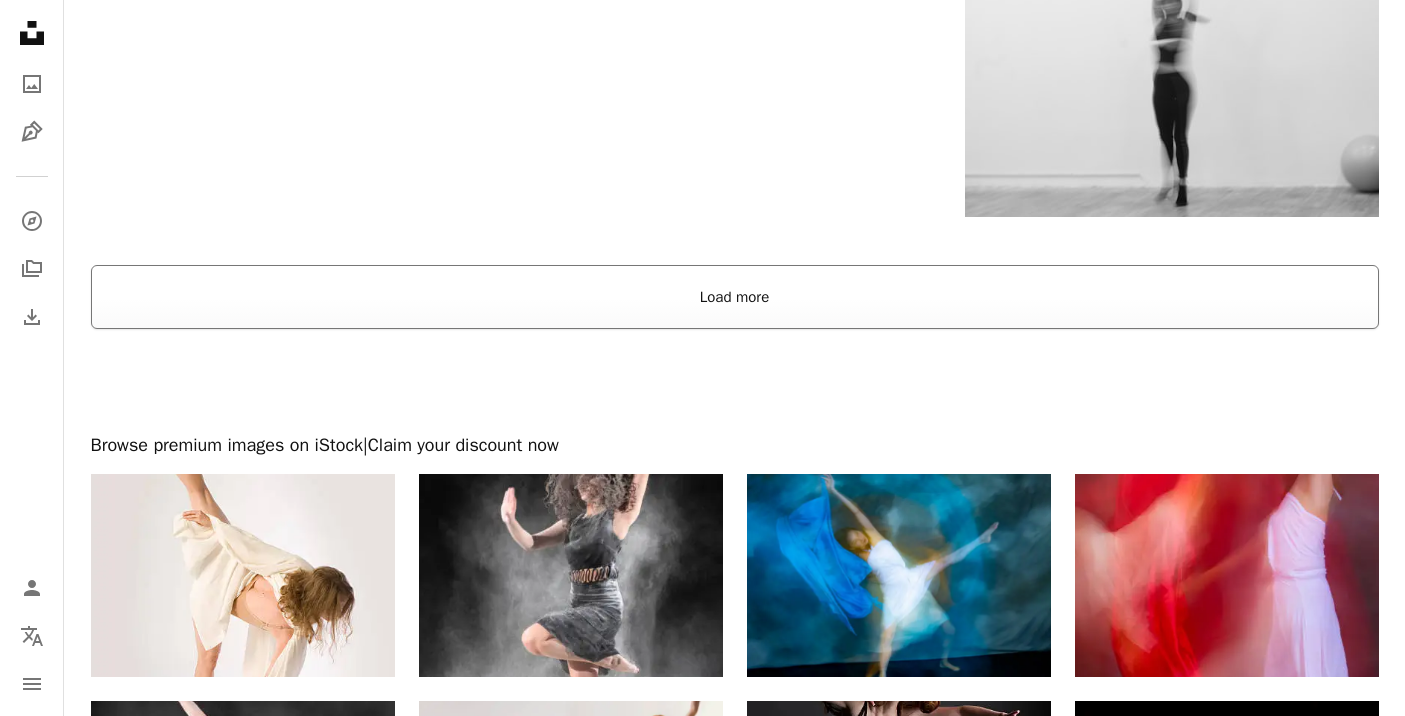 click on "Load more" at bounding box center [735, 297] 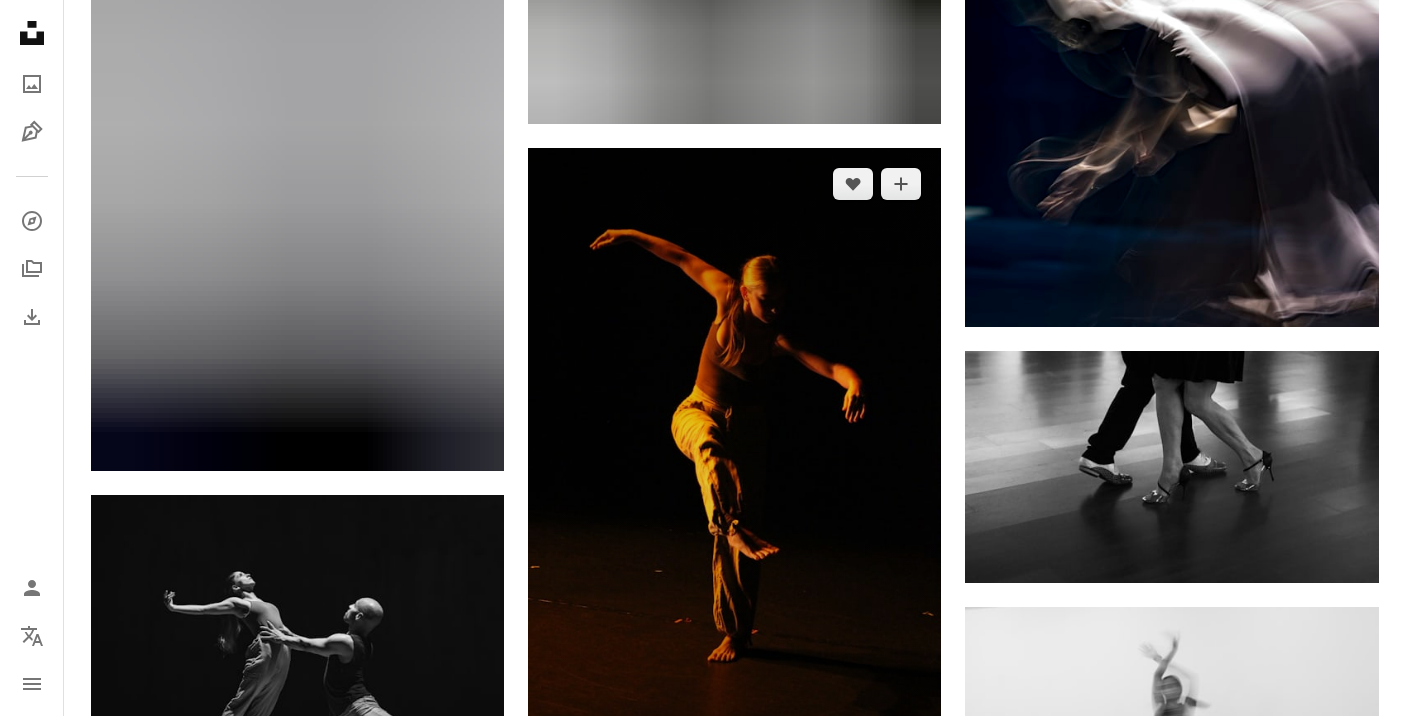 scroll, scrollTop: 2817, scrollLeft: 0, axis: vertical 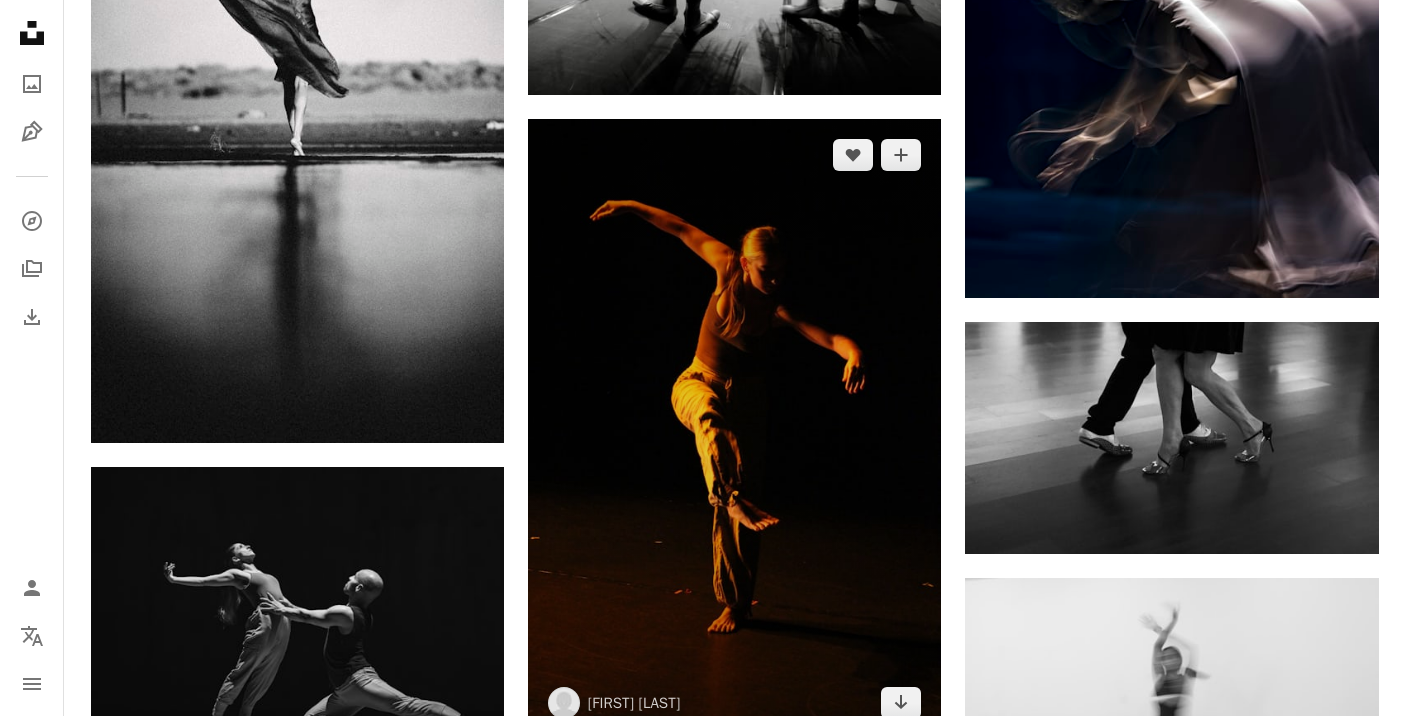 click at bounding box center (734, 429) 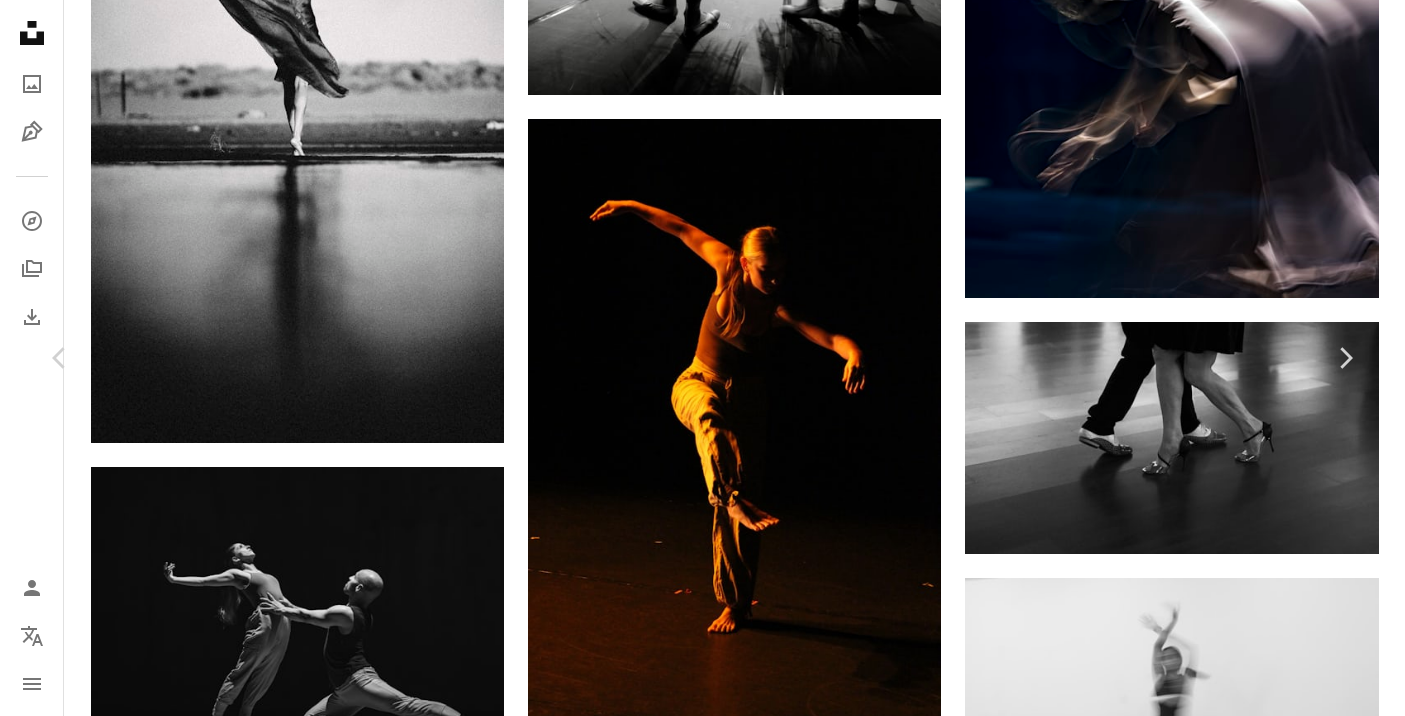 click on "Download free" at bounding box center (1156, 7503) 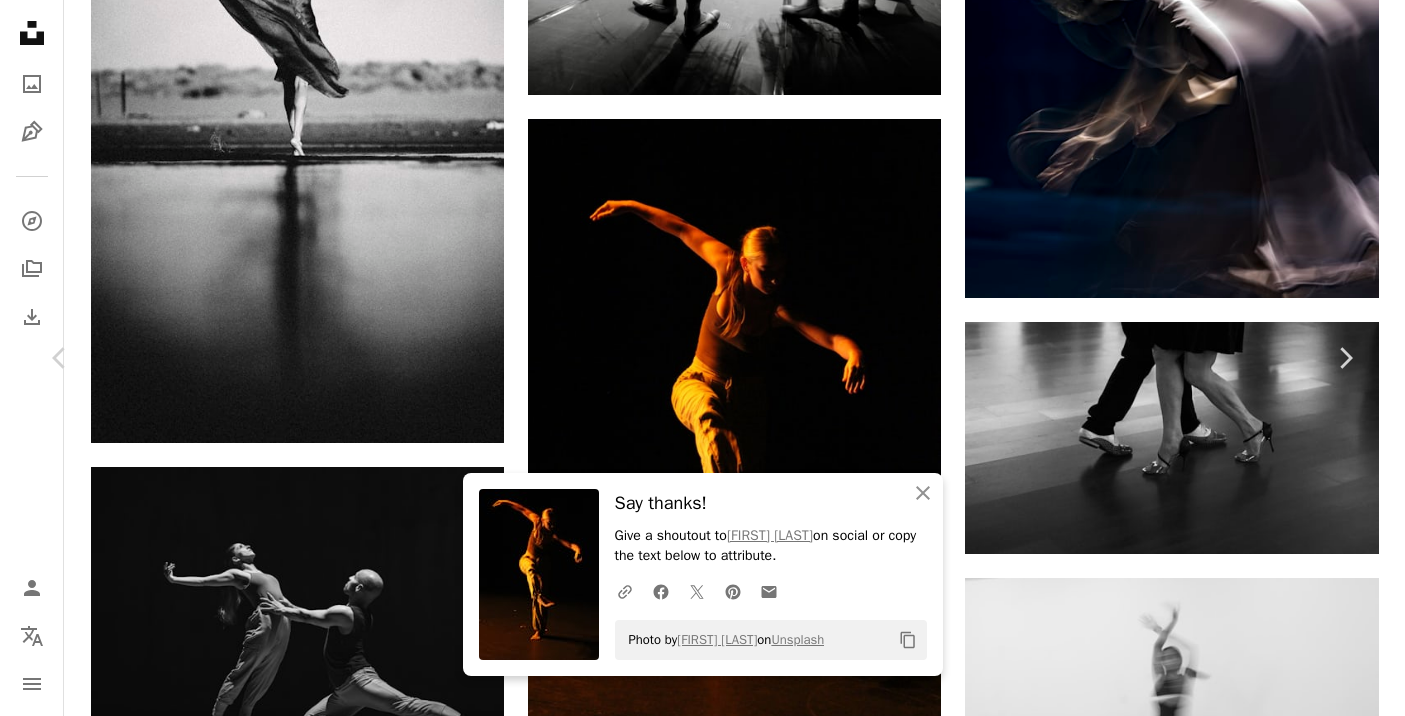 click on "An X shape" at bounding box center (20, 20) 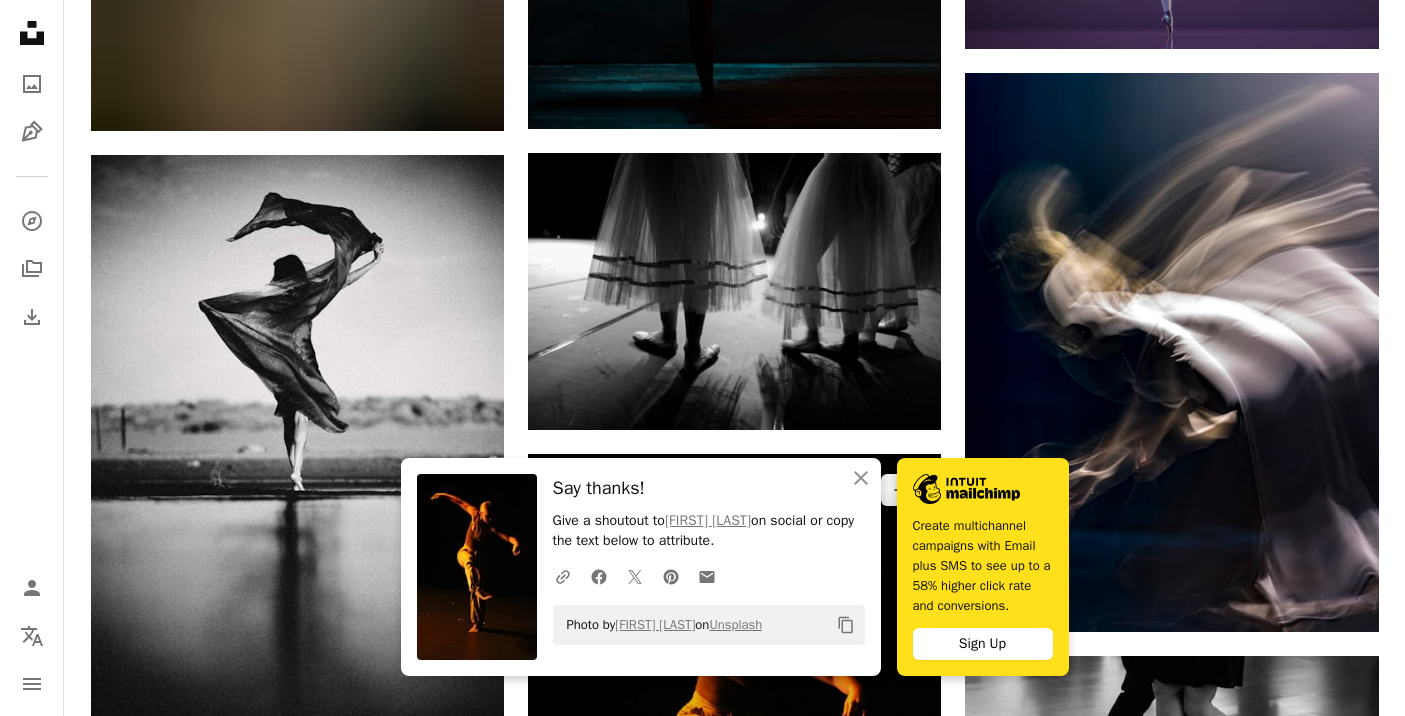 scroll, scrollTop: 2431, scrollLeft: 0, axis: vertical 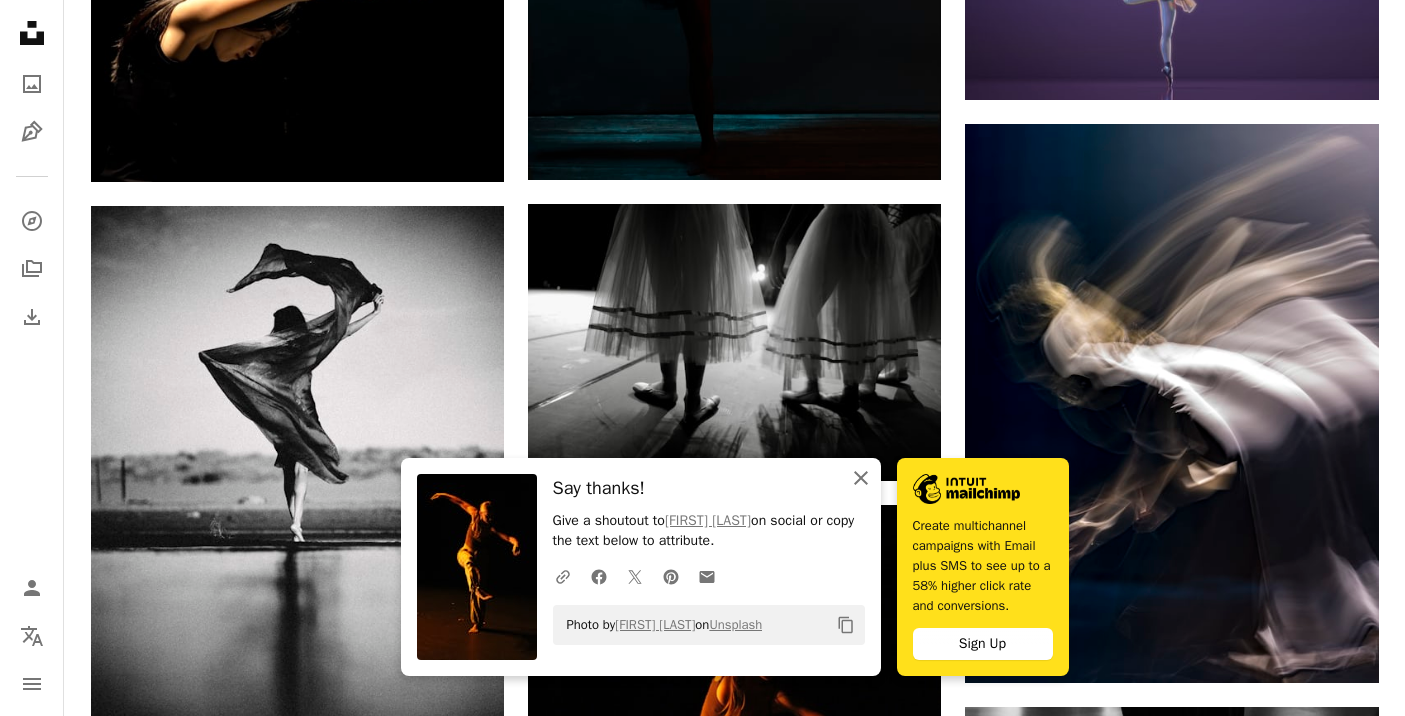 click on "An X shape" 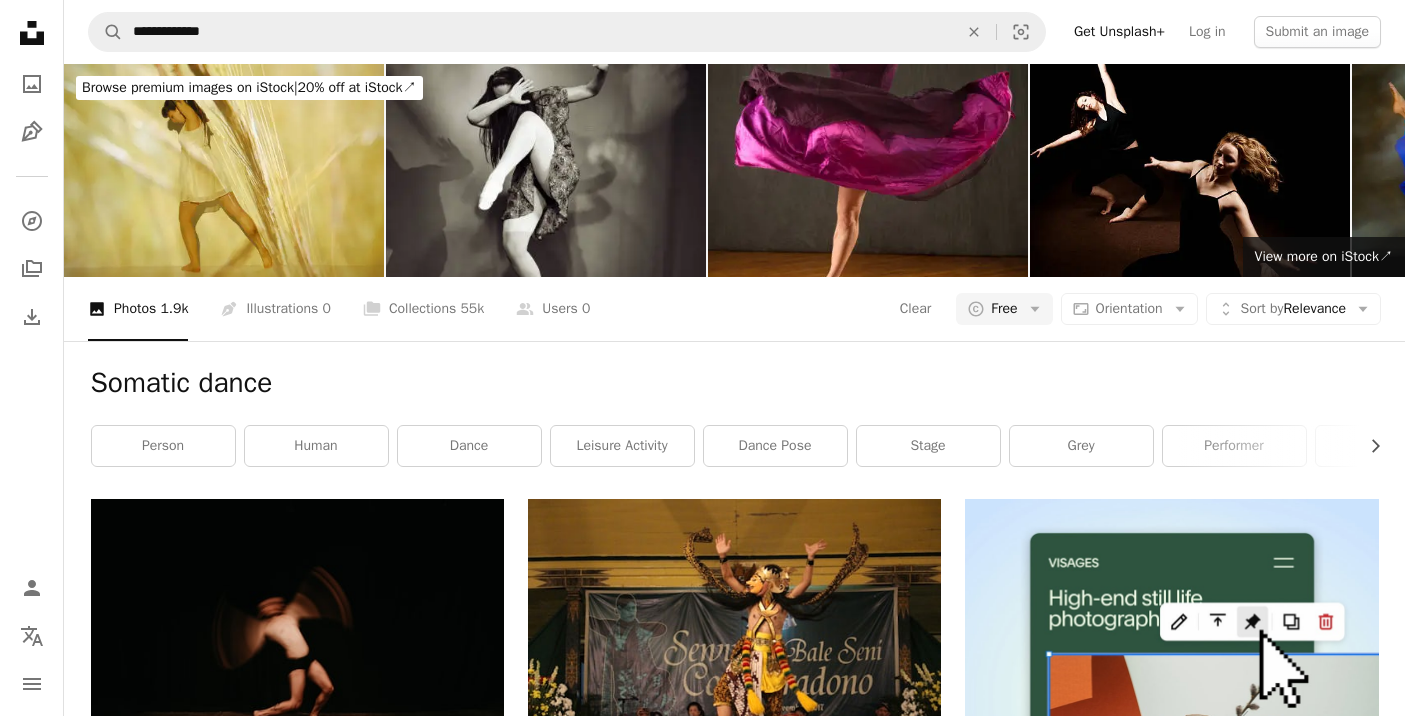 scroll, scrollTop: 0, scrollLeft: 0, axis: both 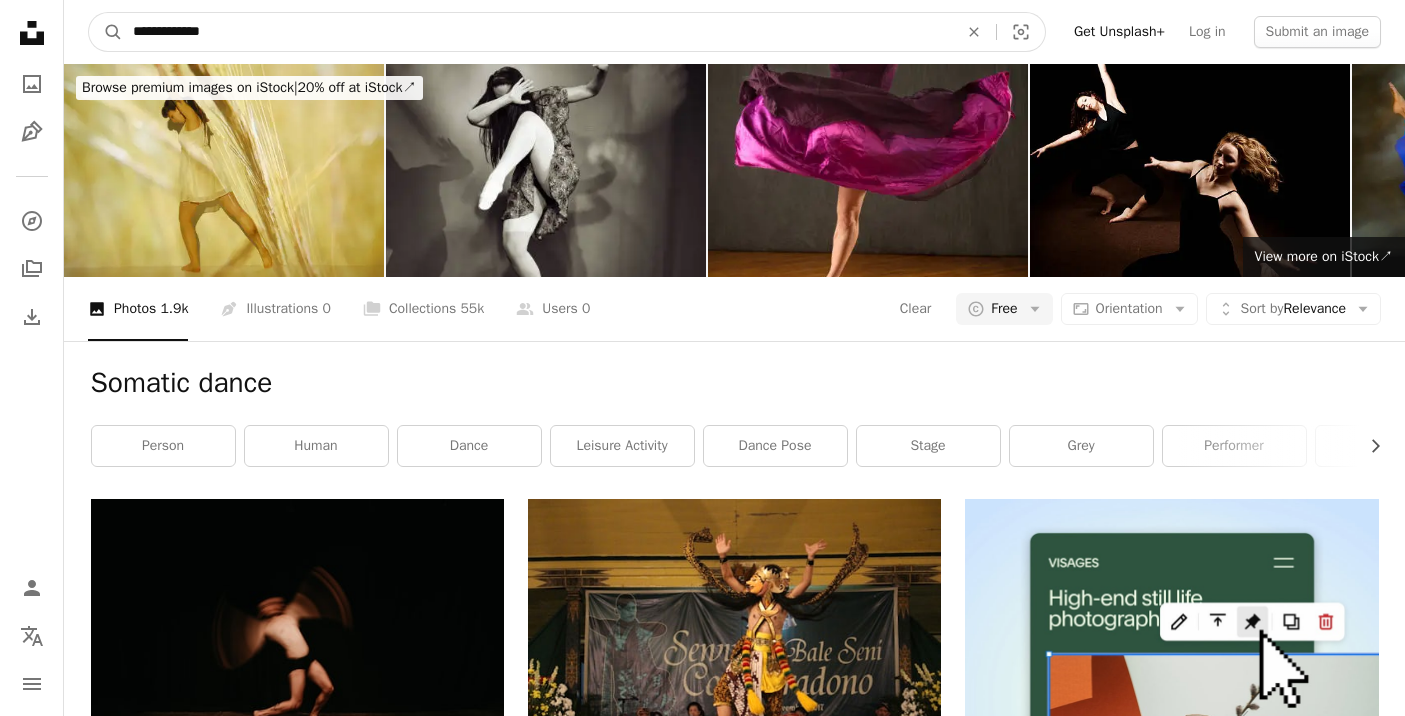click on "**********" at bounding box center (537, 32) 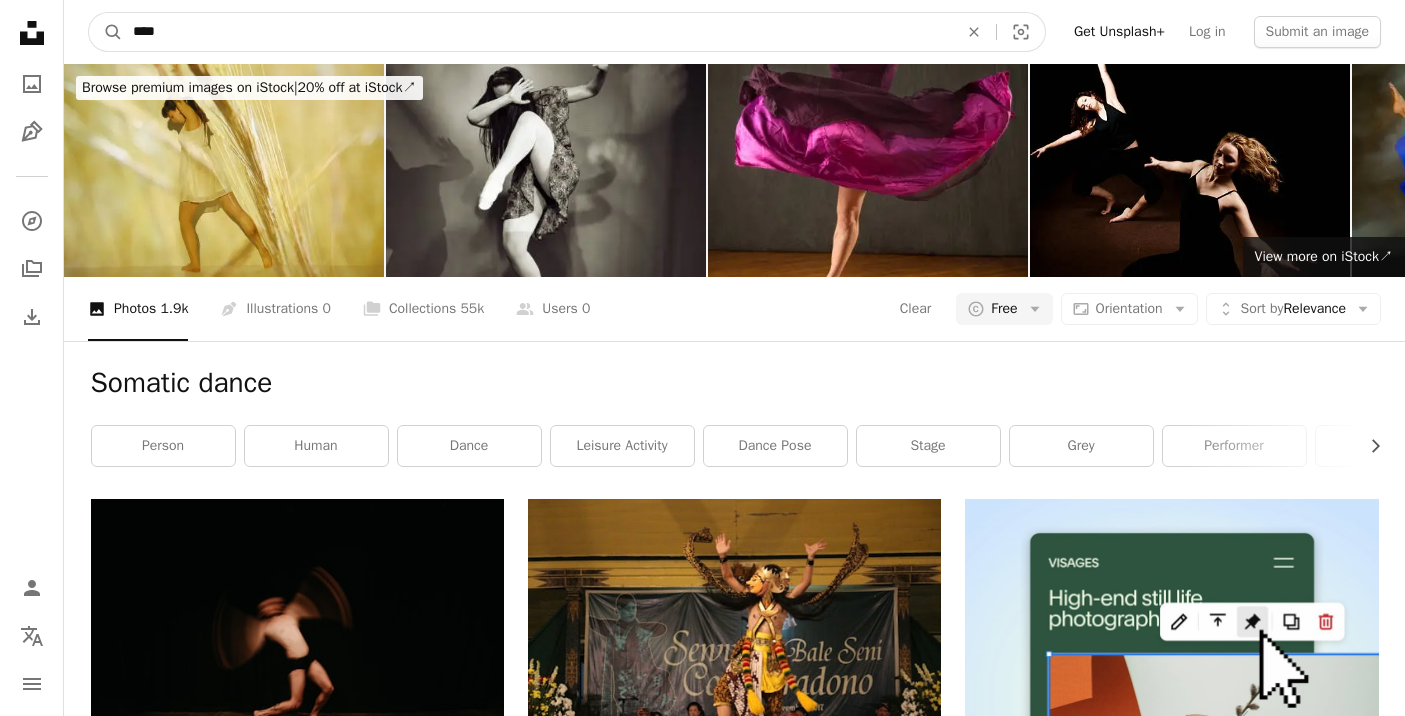 type on "*****" 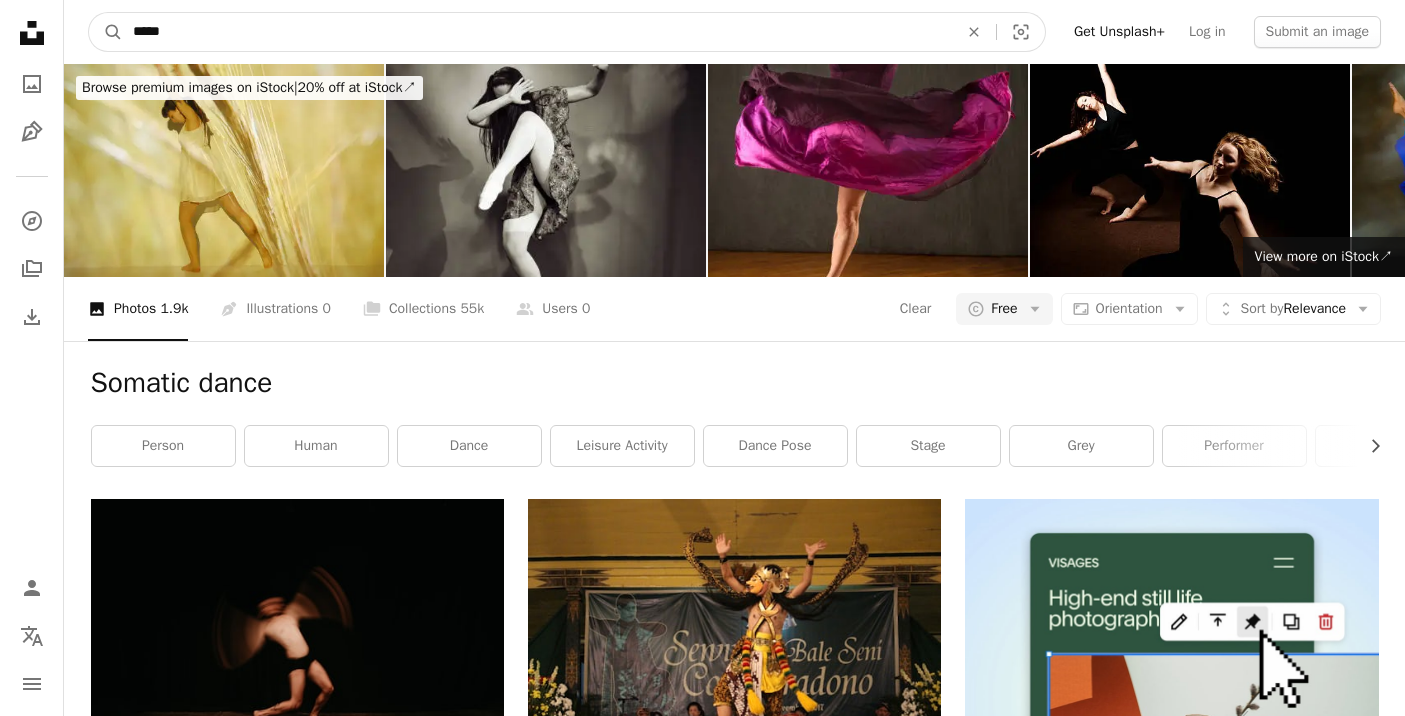 click on "A magnifying glass" at bounding box center (106, 32) 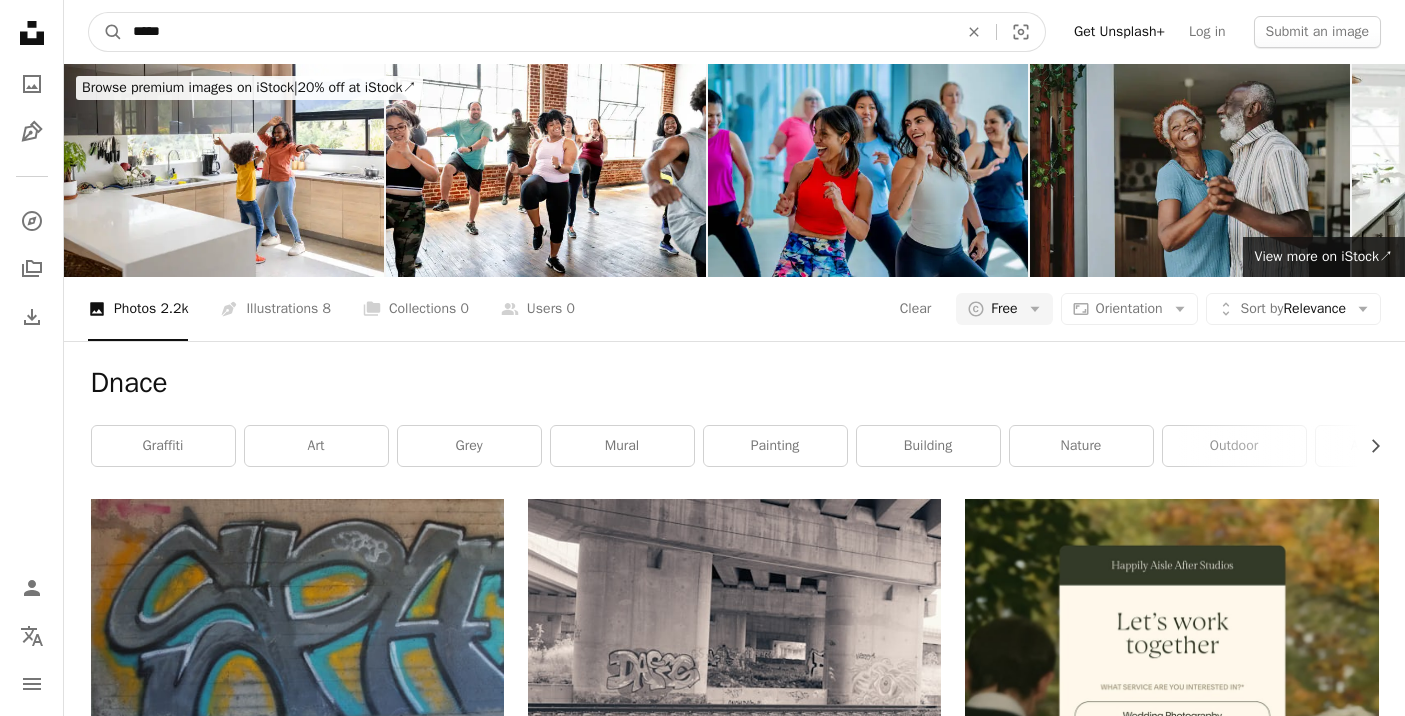 click on "*****" at bounding box center [537, 32] 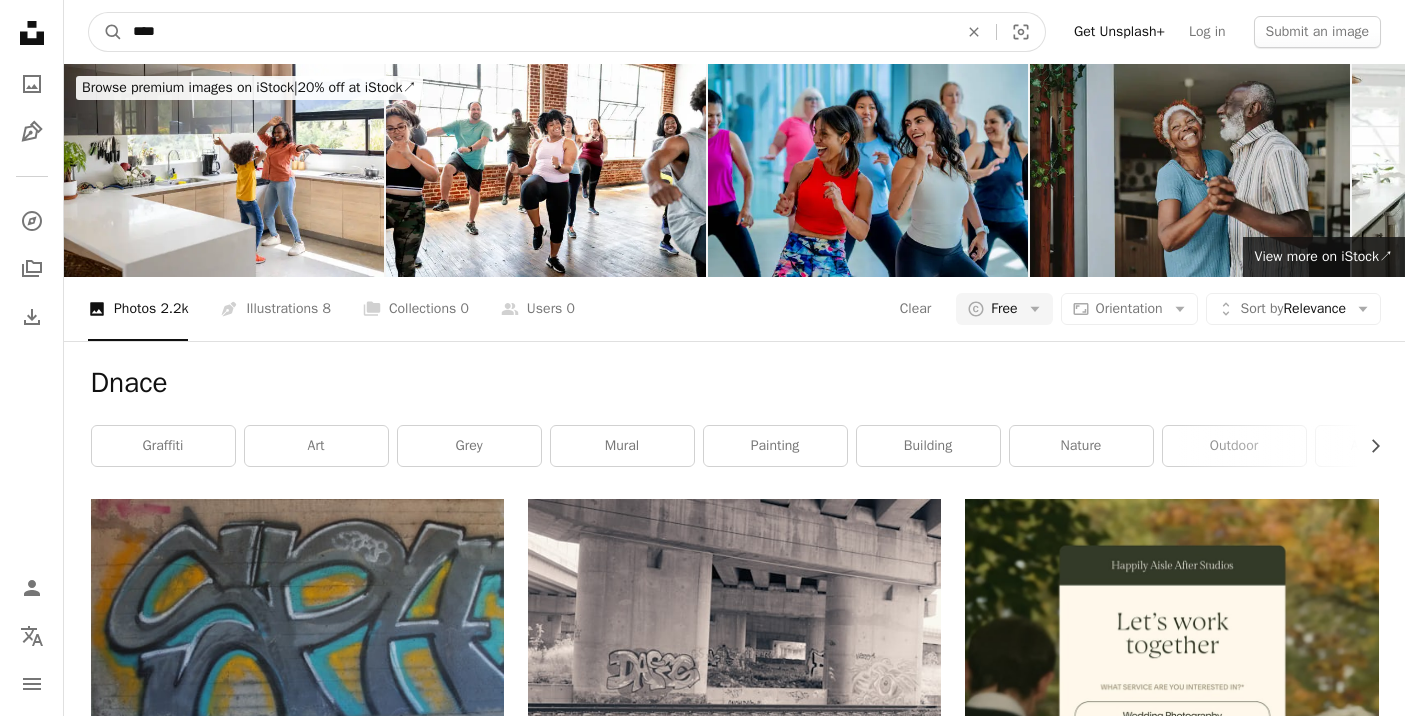 type on "*****" 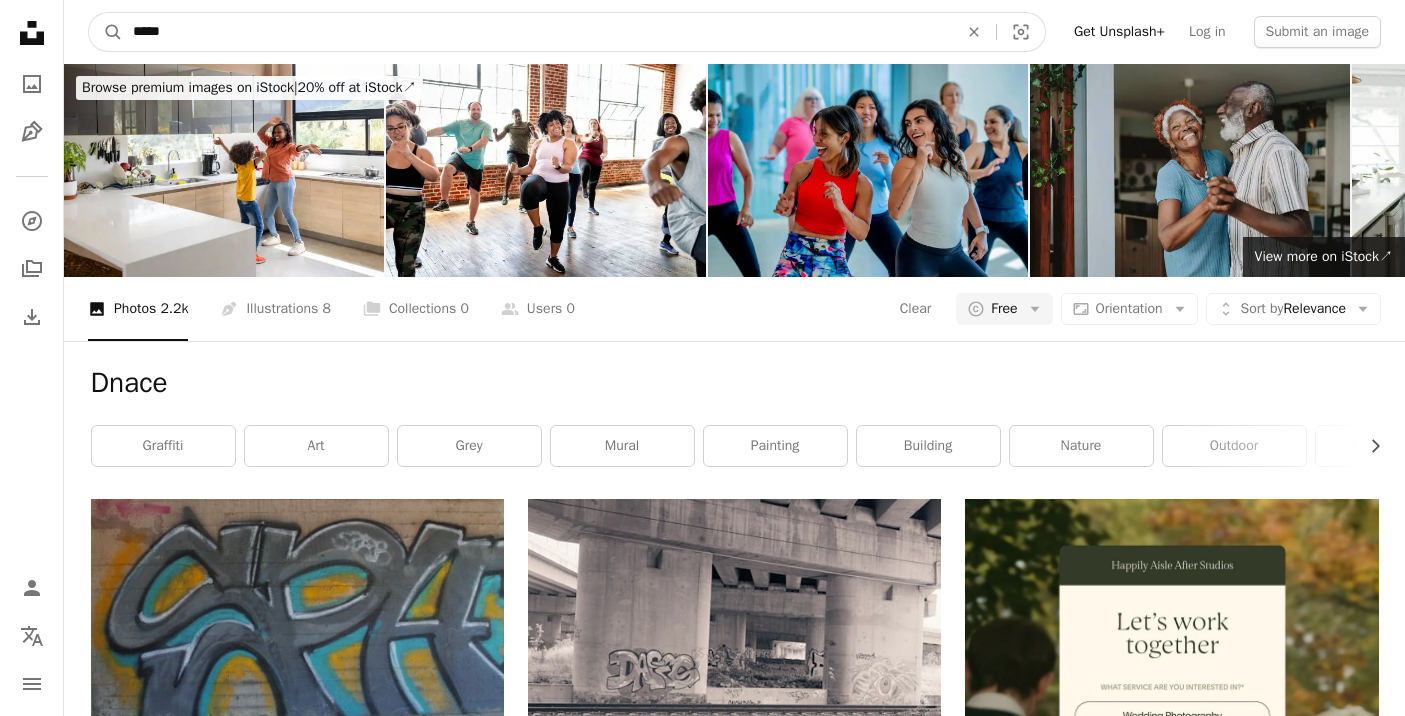 click on "A magnifying glass" at bounding box center [106, 32] 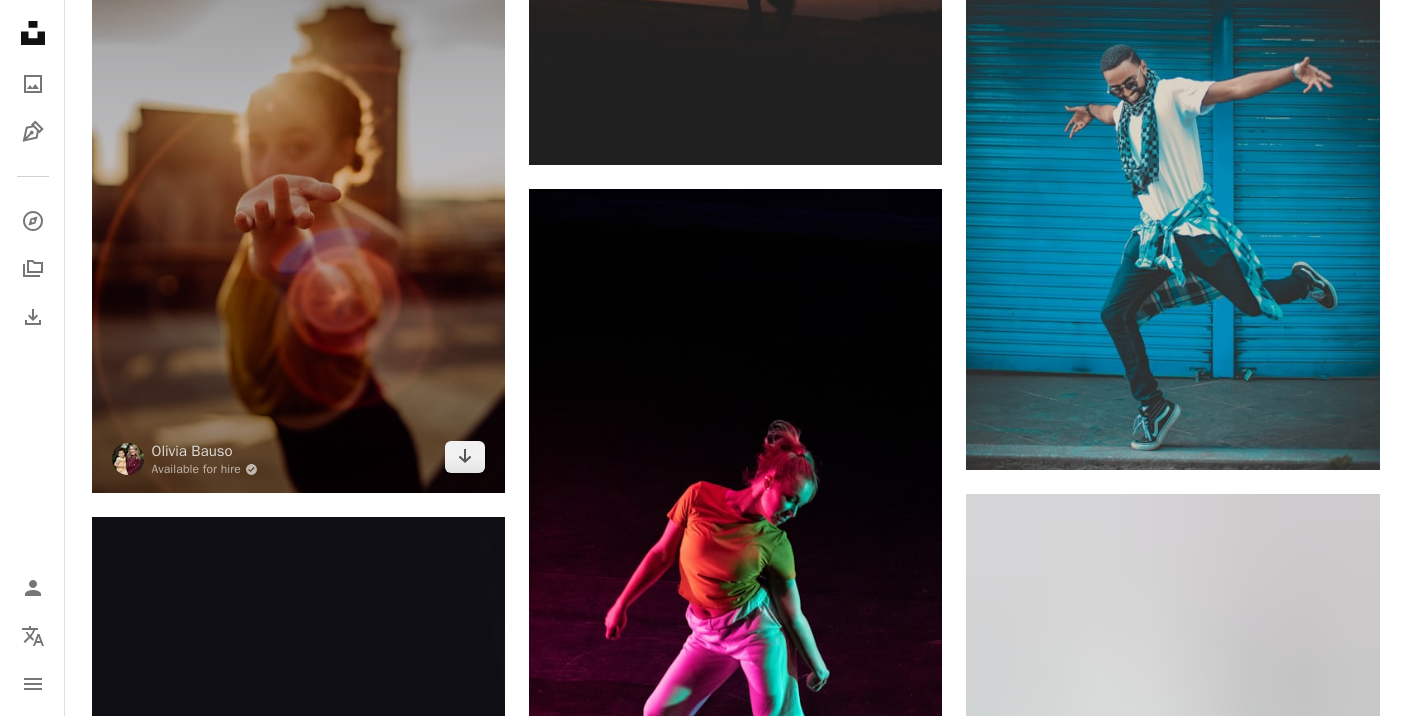 scroll, scrollTop: 2170, scrollLeft: 0, axis: vertical 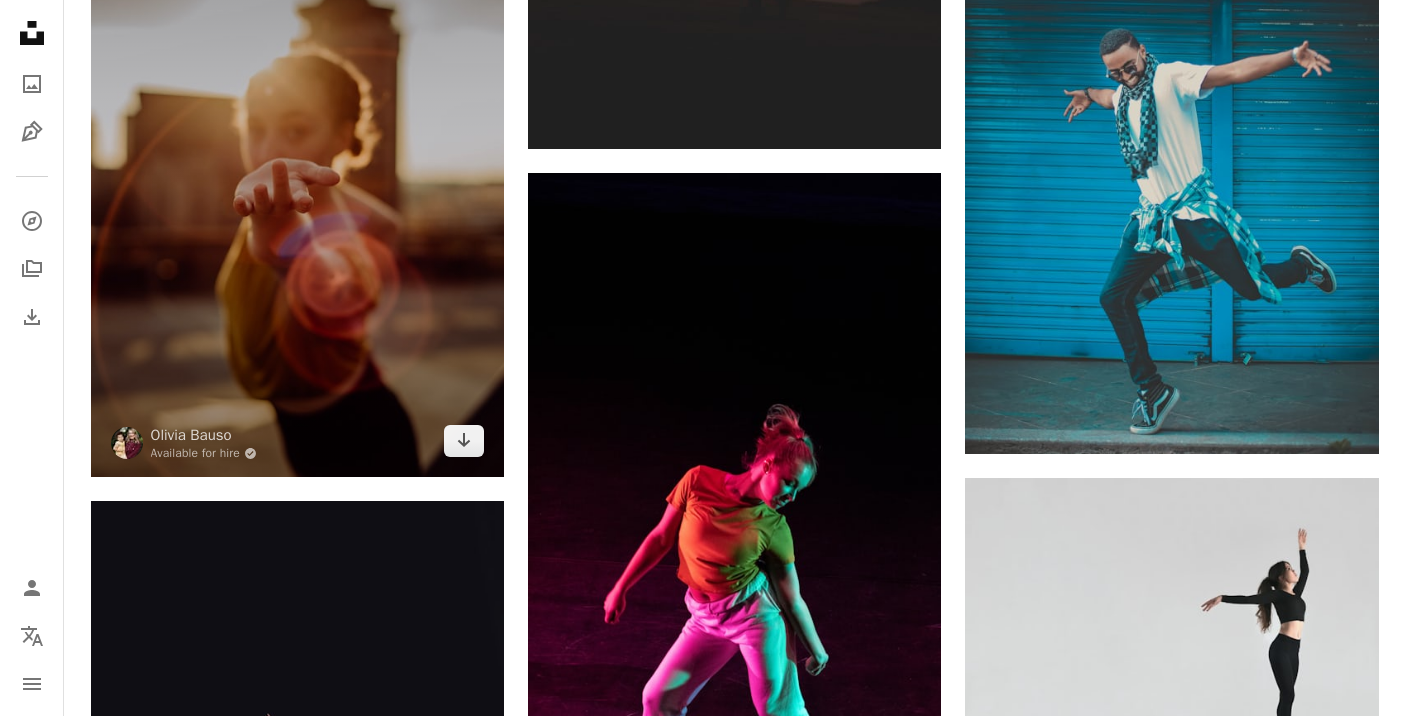 click at bounding box center (297, 167) 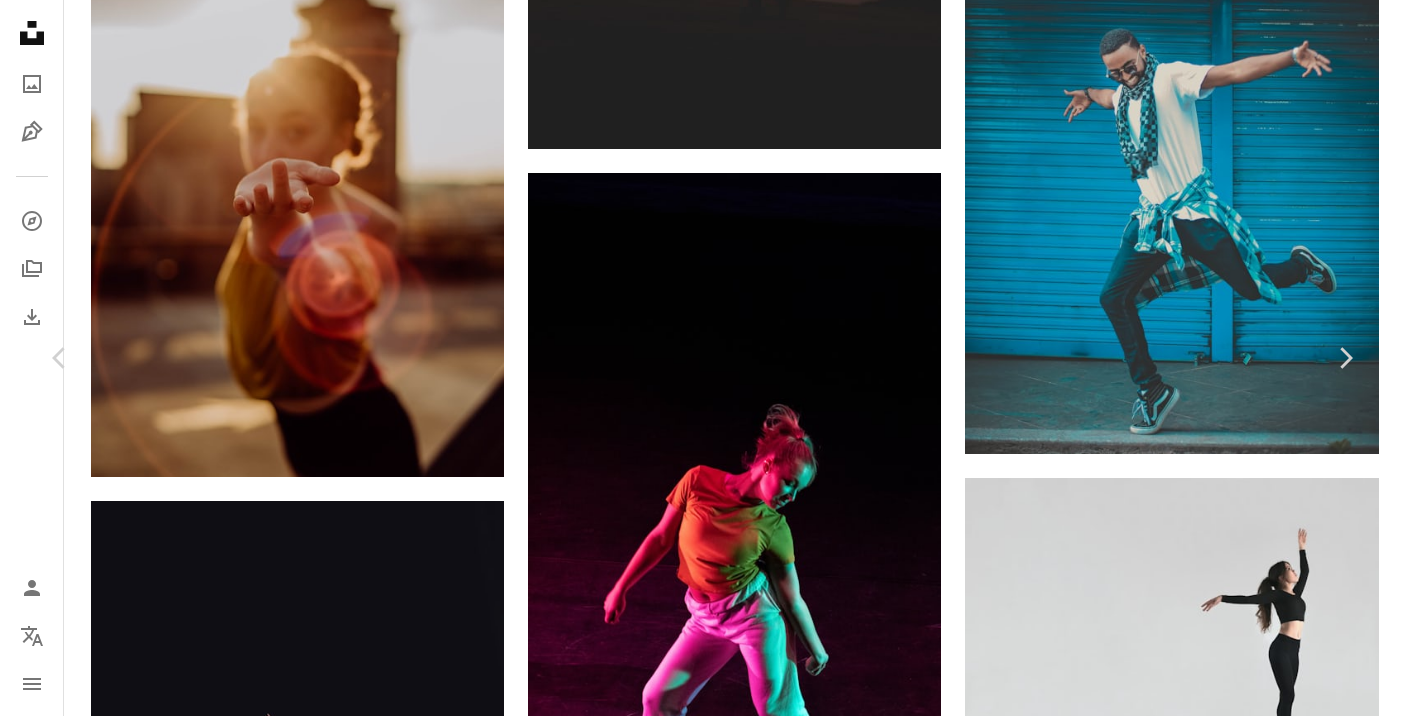 click on "Download free" at bounding box center (1156, 3325) 